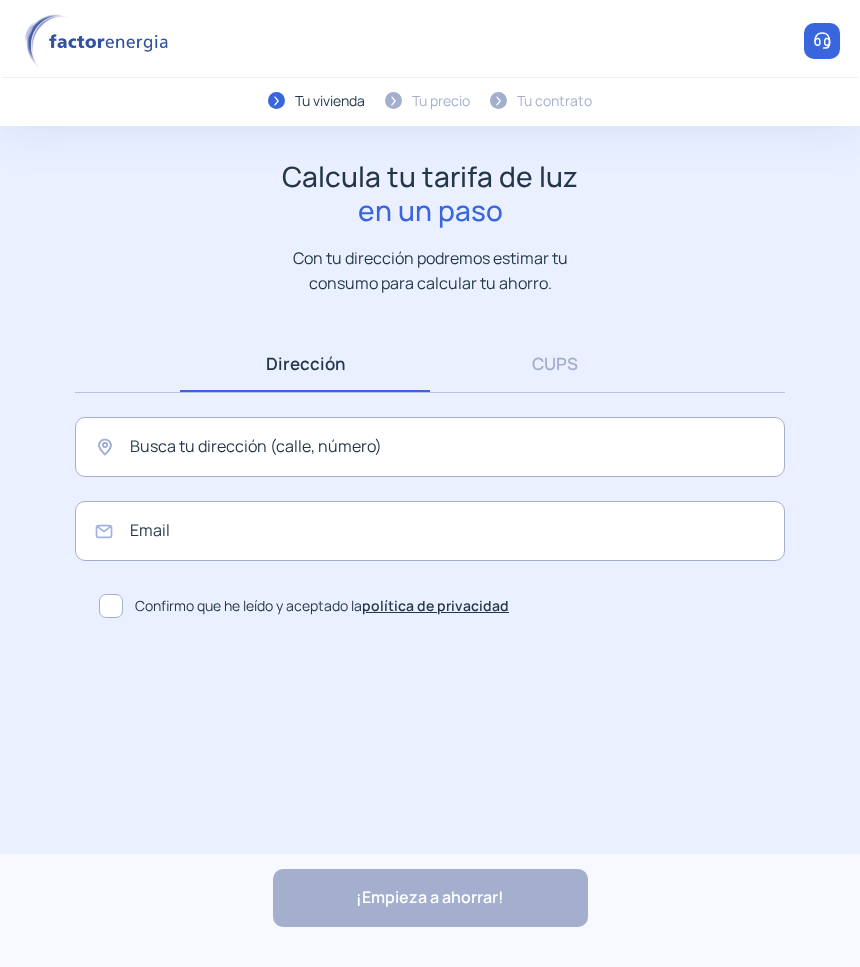 scroll, scrollTop: 0, scrollLeft: 0, axis: both 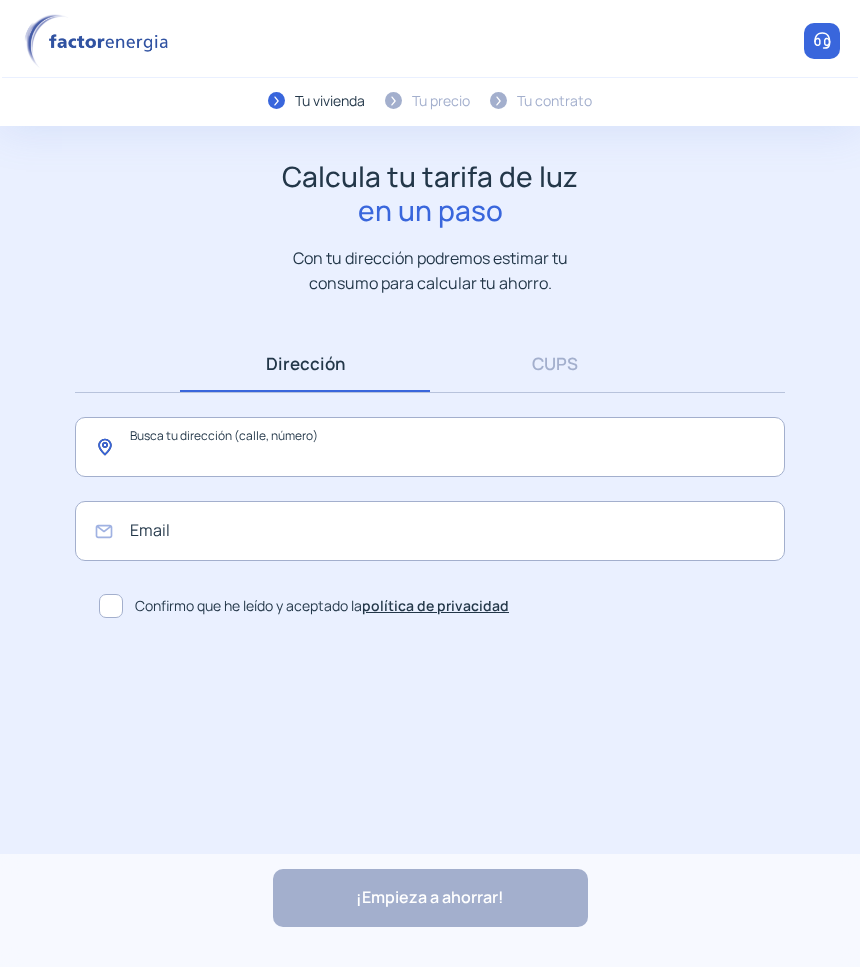 click 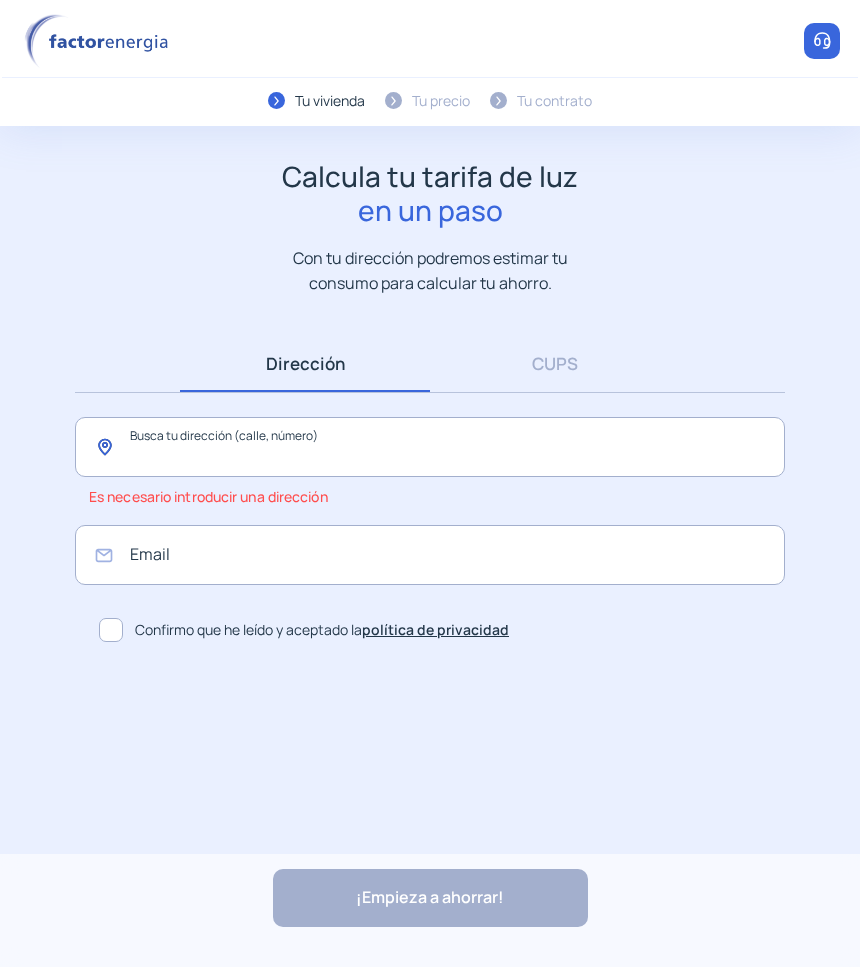 click 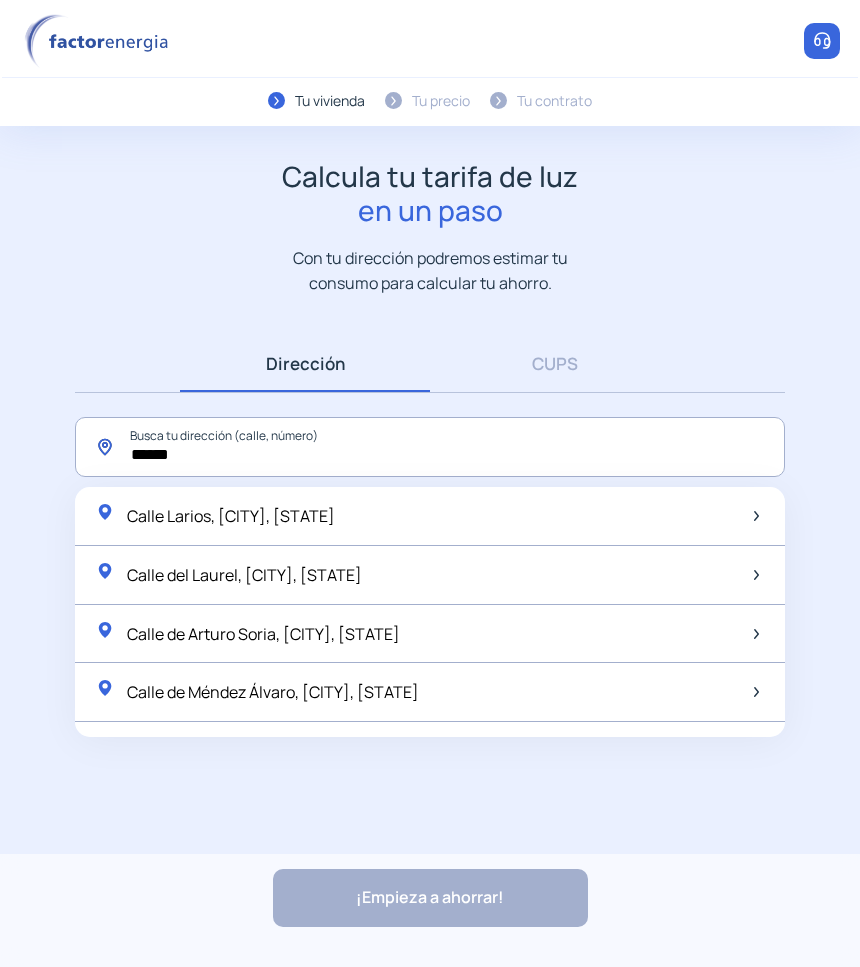 click on "*****" 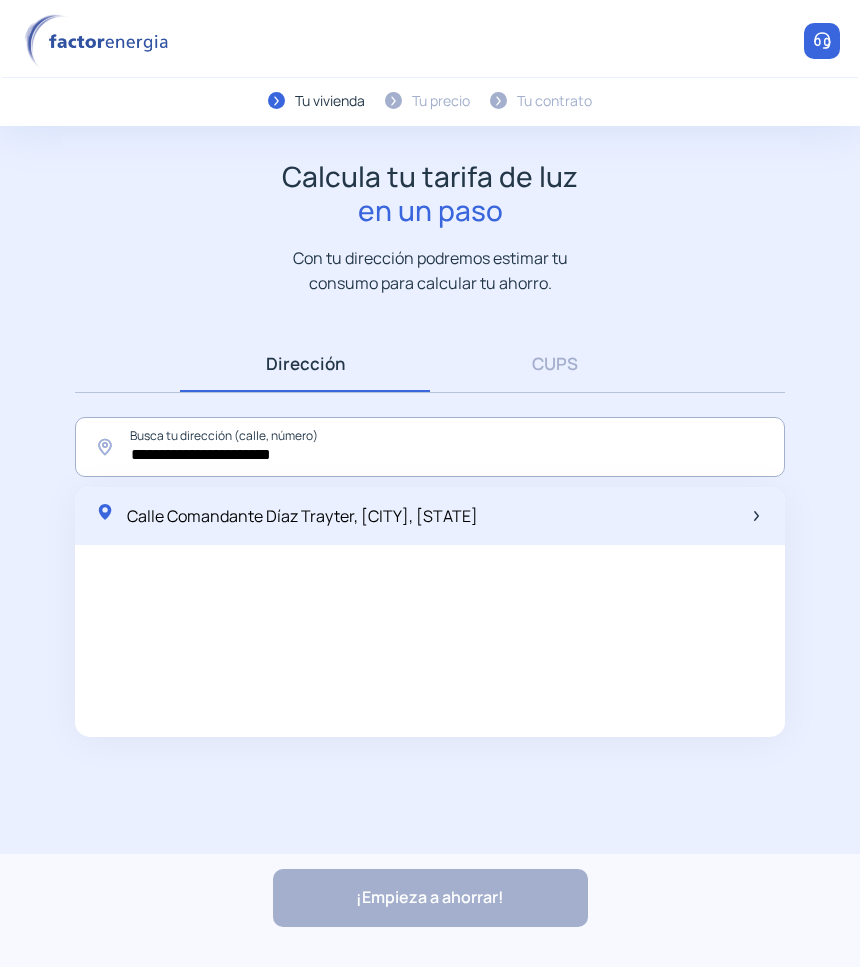 click on "Calle Comandante Díaz Trayter, [CITY], [STATE]" 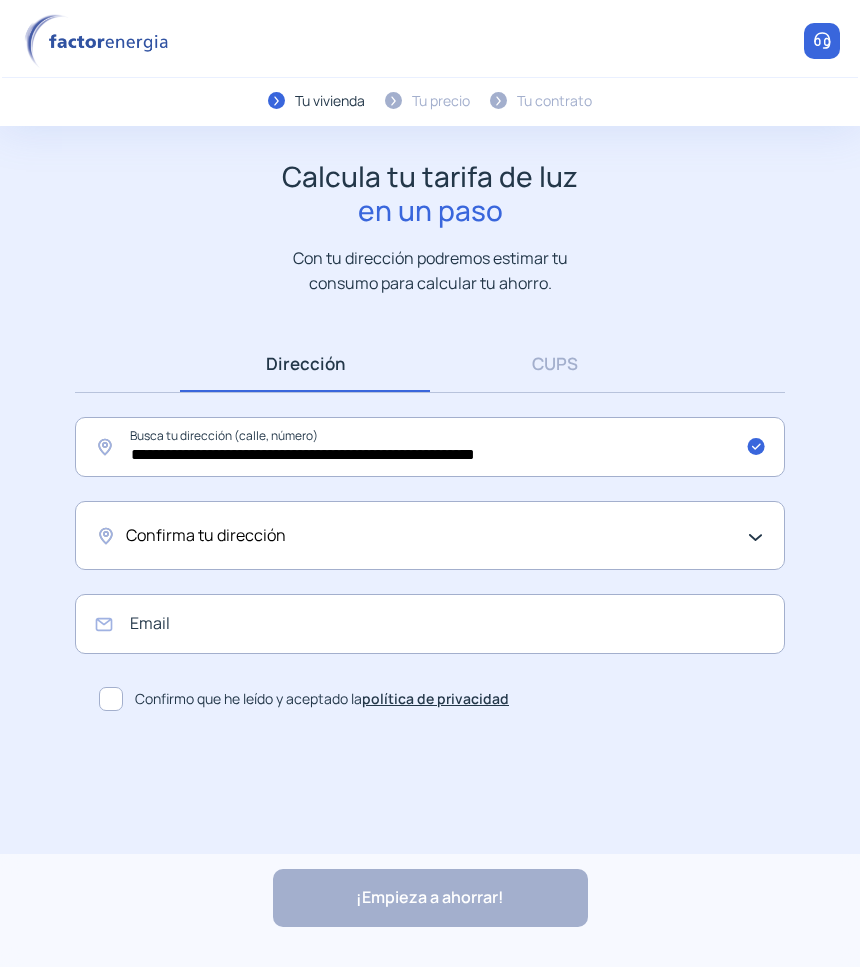 click on "Confirma tu dirección" 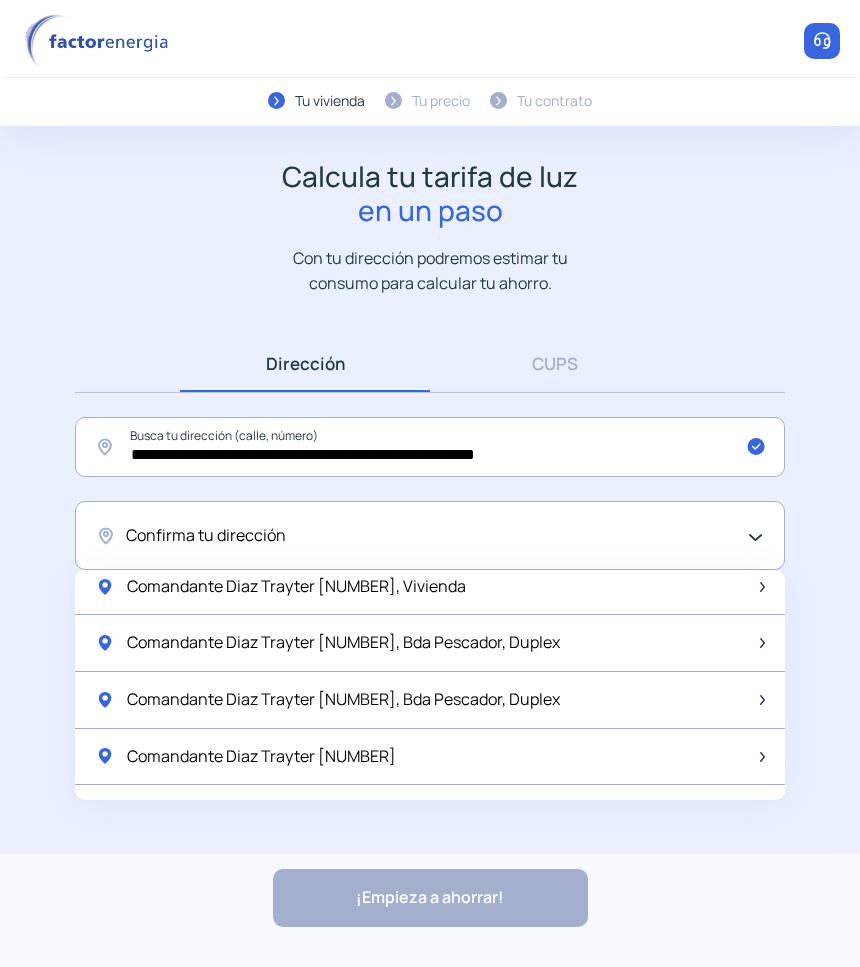scroll, scrollTop: 1042, scrollLeft: 0, axis: vertical 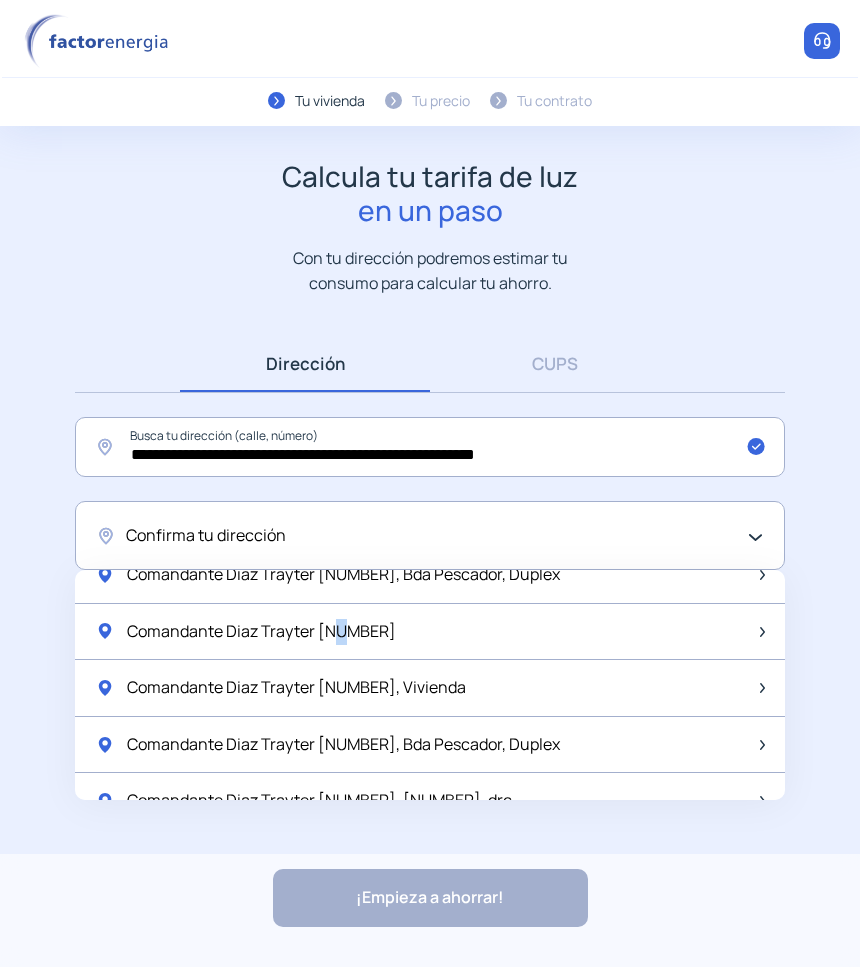 click on "Comandante Diaz Trayter [NUMBER]" 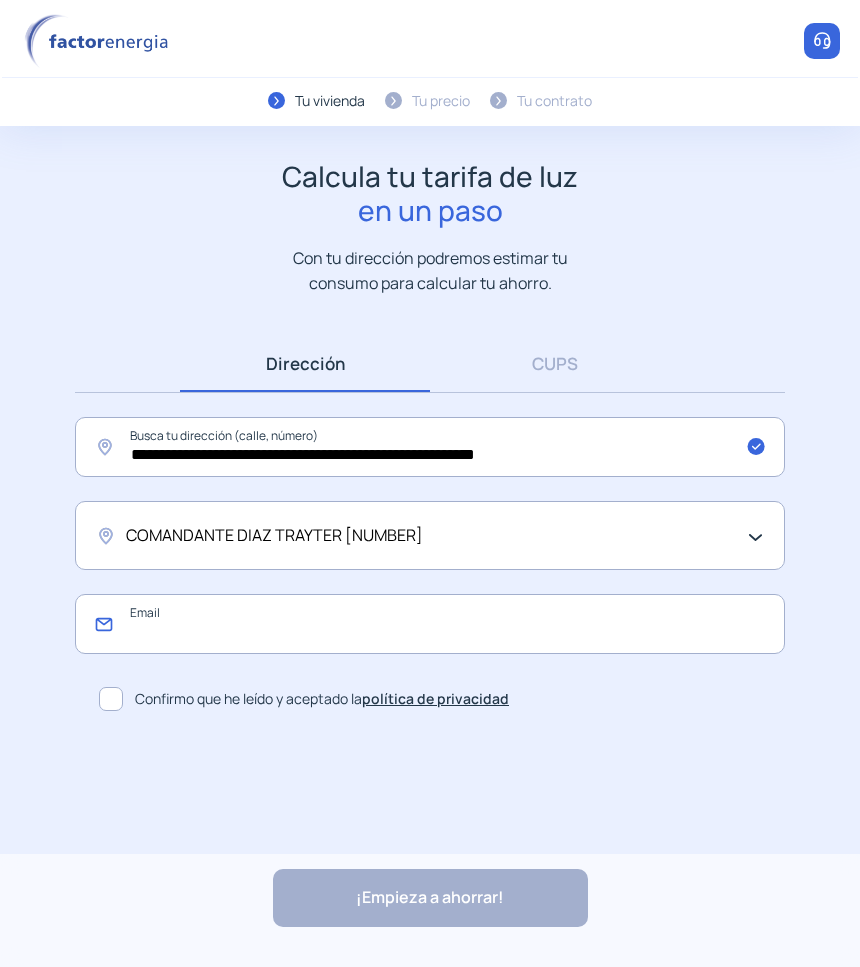 click 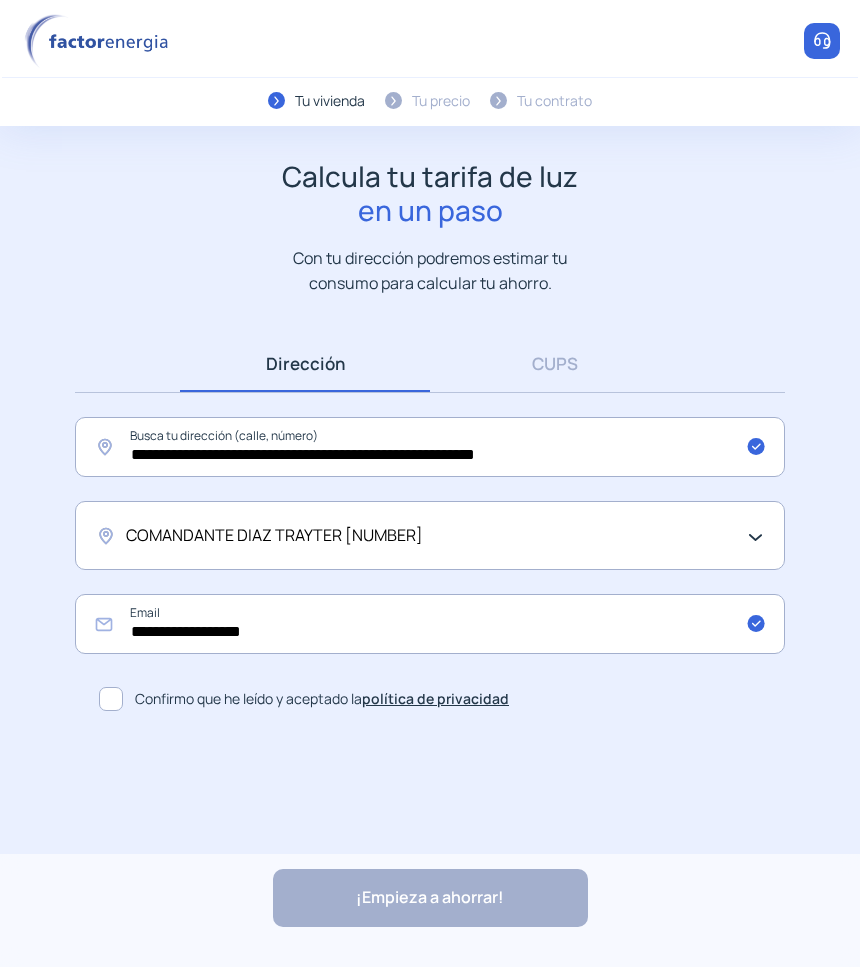click 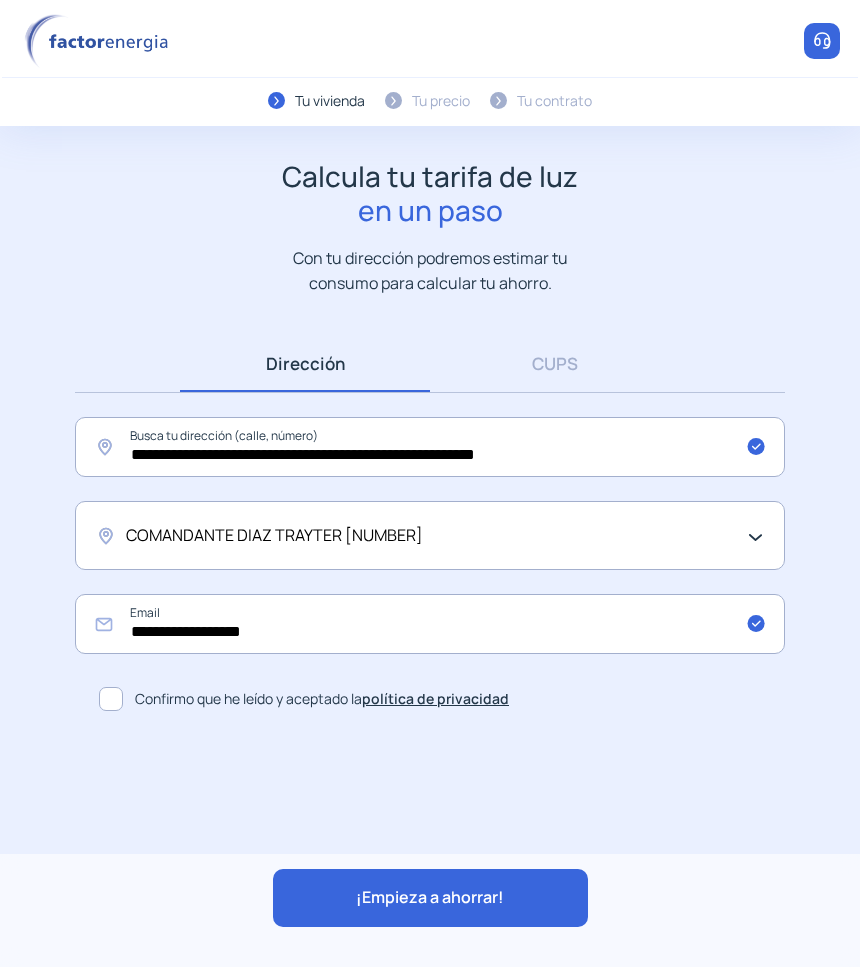 click on "¡Empieza a ahorrar!" 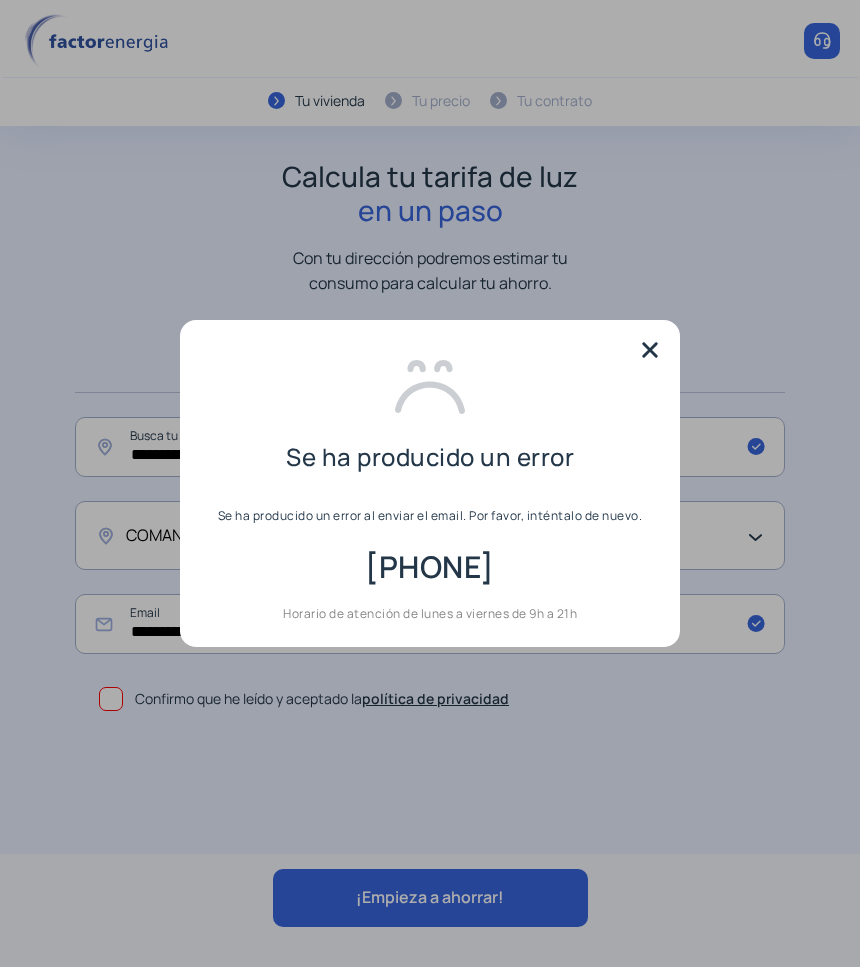 click at bounding box center (650, 350) 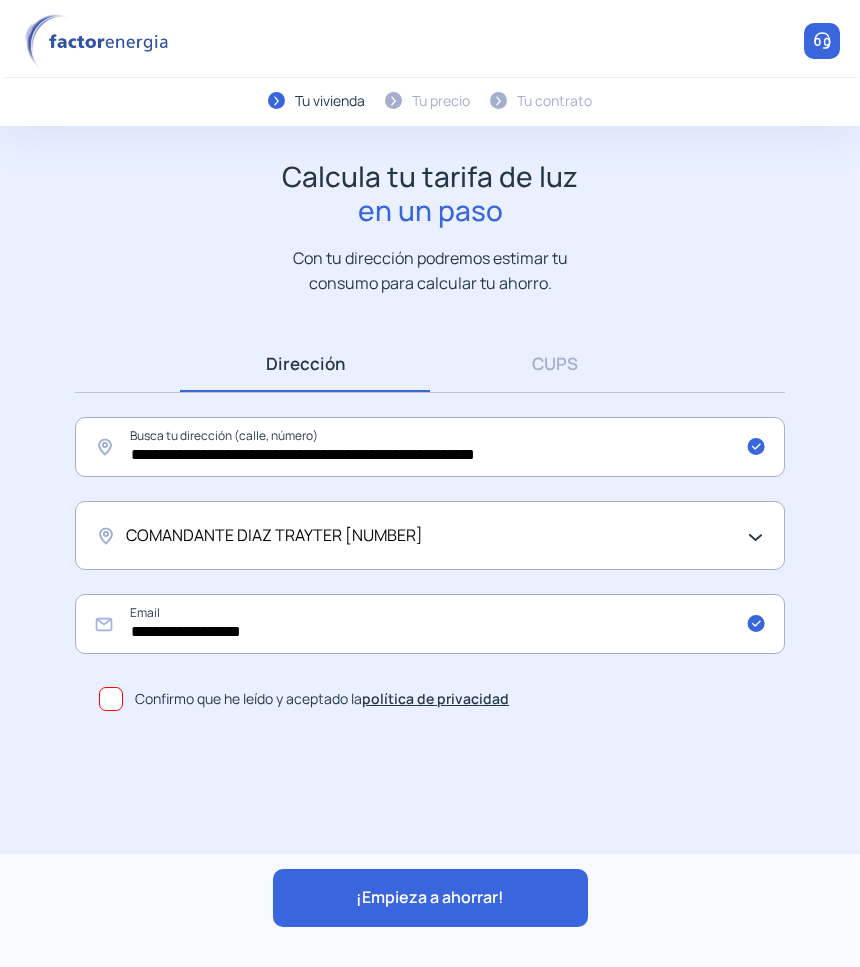 click on "COMANDANTE DIAZ TRAYTER [NUMBER]" 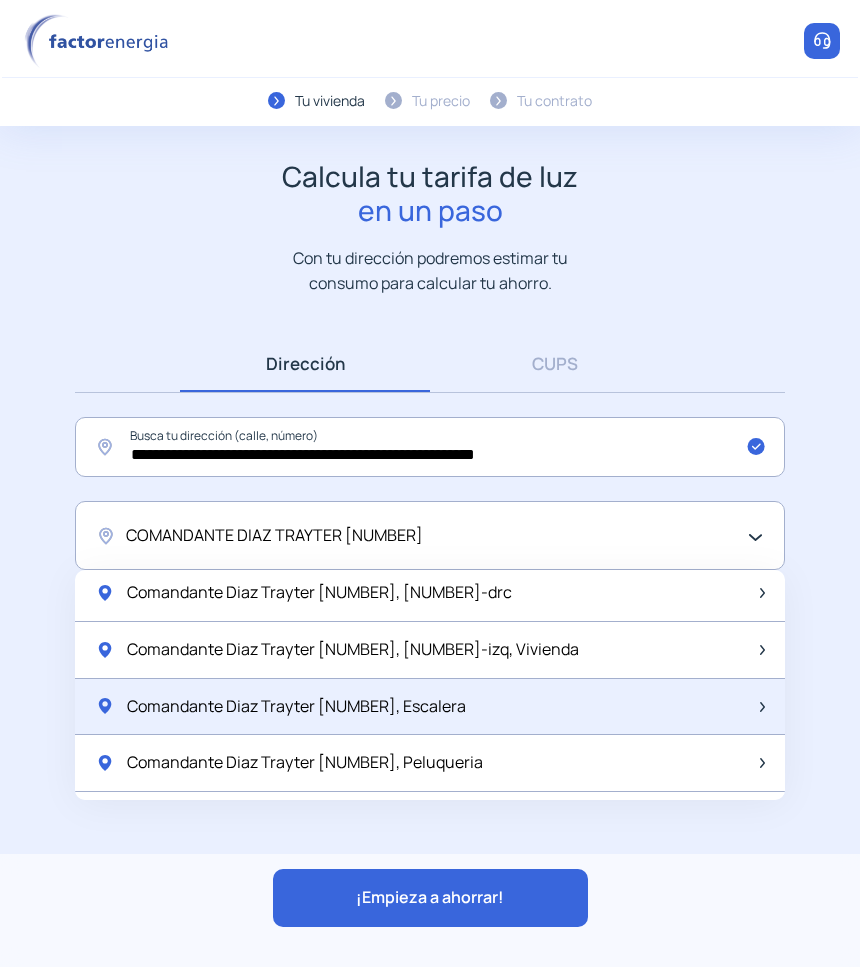 scroll, scrollTop: 1000, scrollLeft: 0, axis: vertical 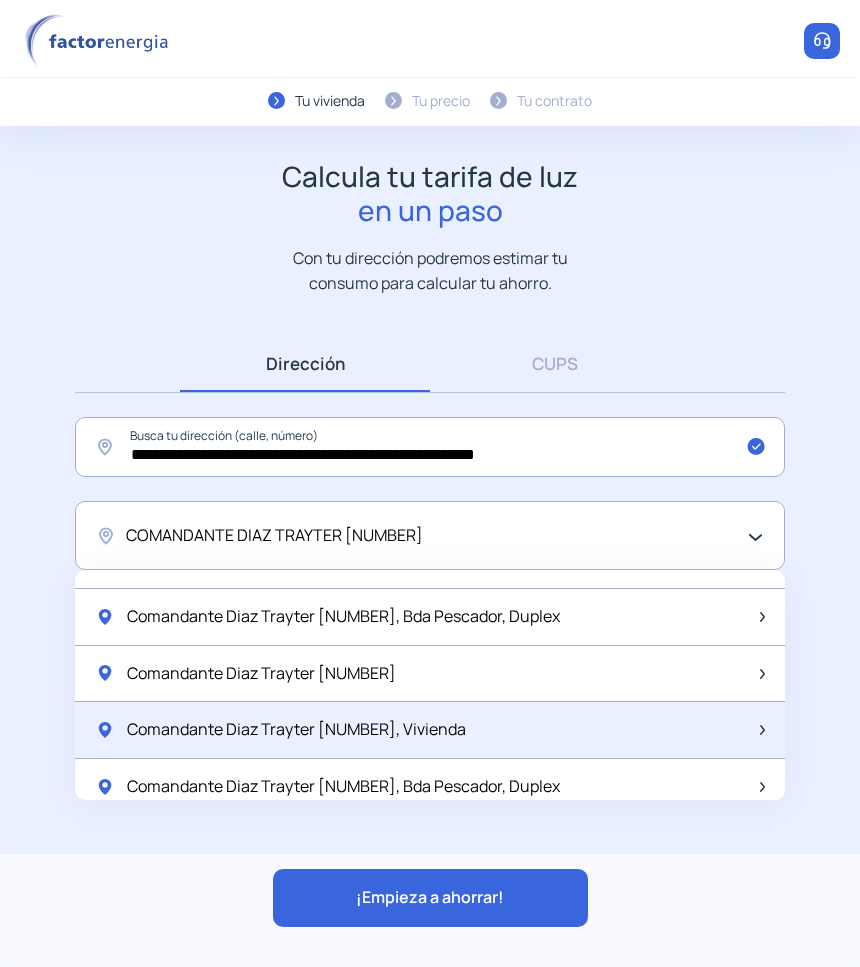 click on "Comandante Diaz Trayter [NUMBER], Vivienda" 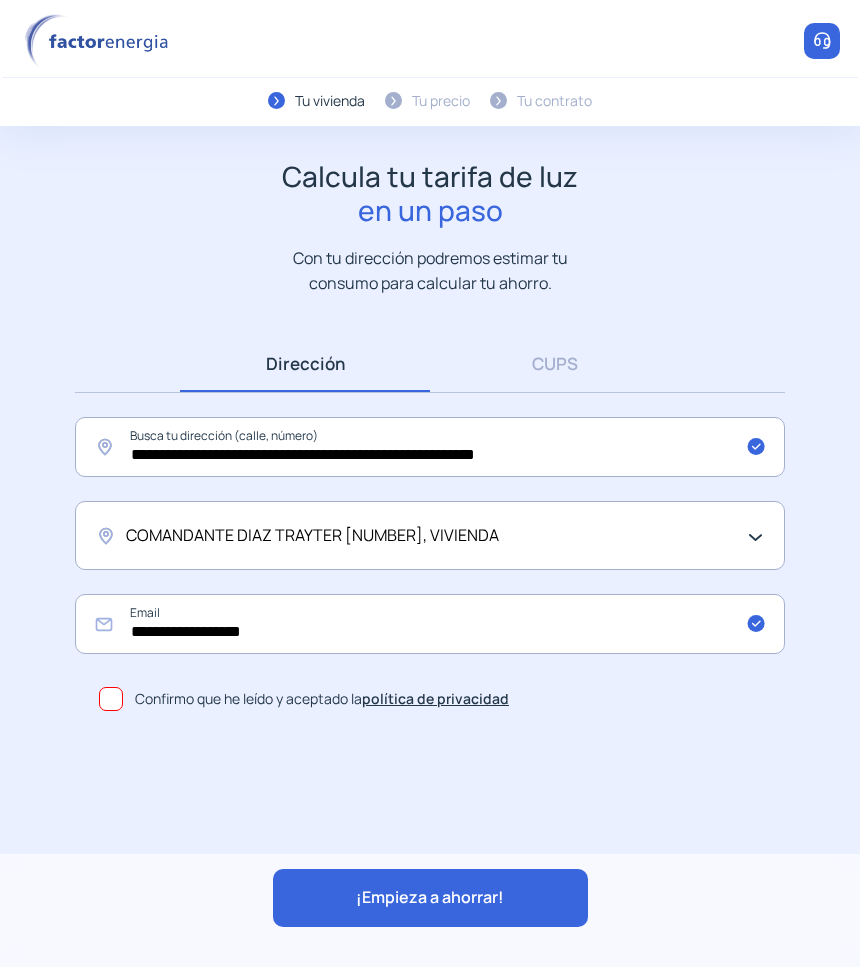 click on "¡Empieza a ahorrar!" 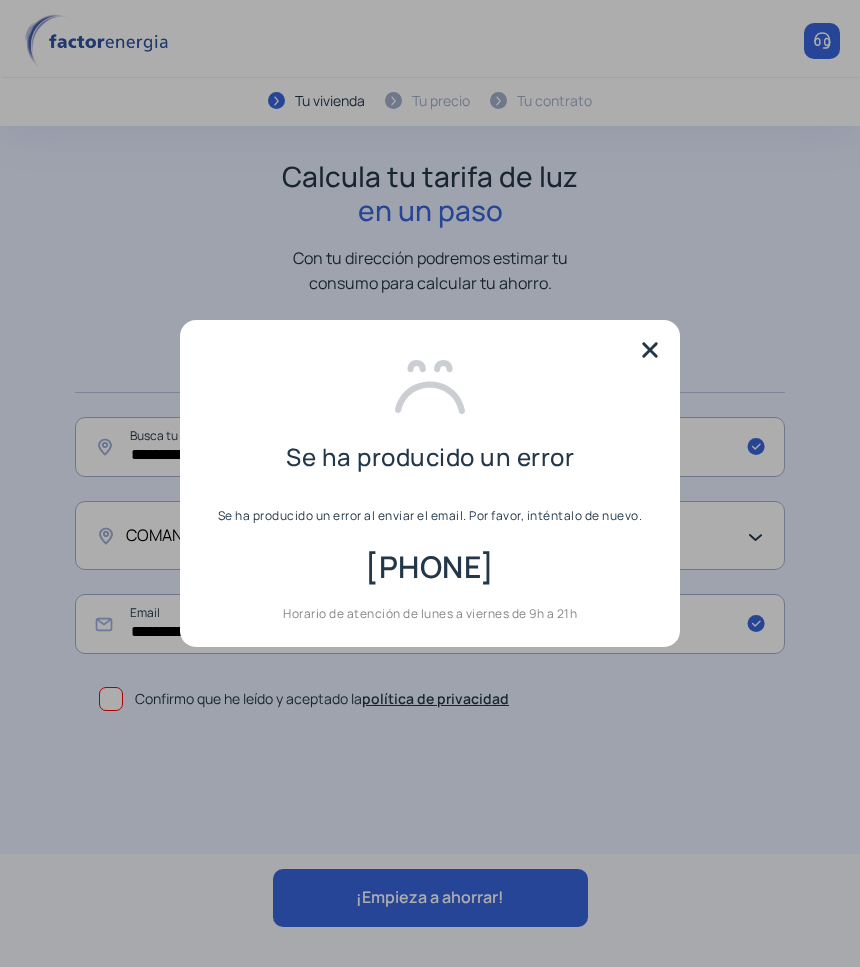 click at bounding box center (650, 350) 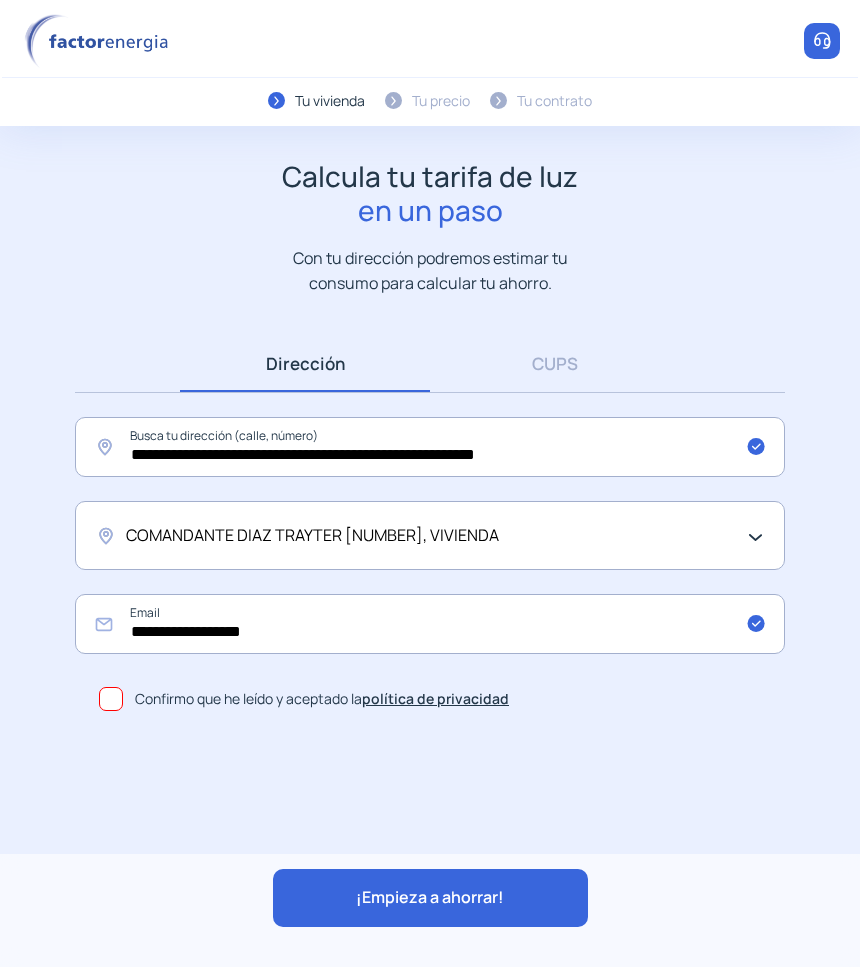 click on "¡Empieza a ahorrar!" 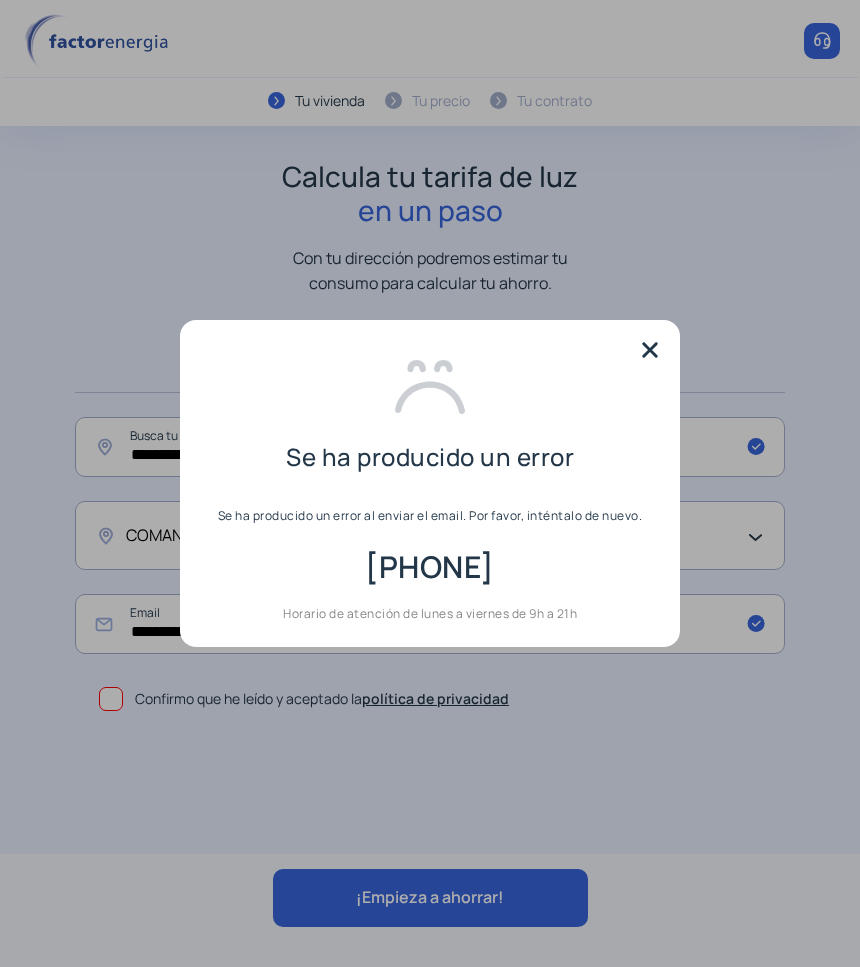 click at bounding box center (650, 350) 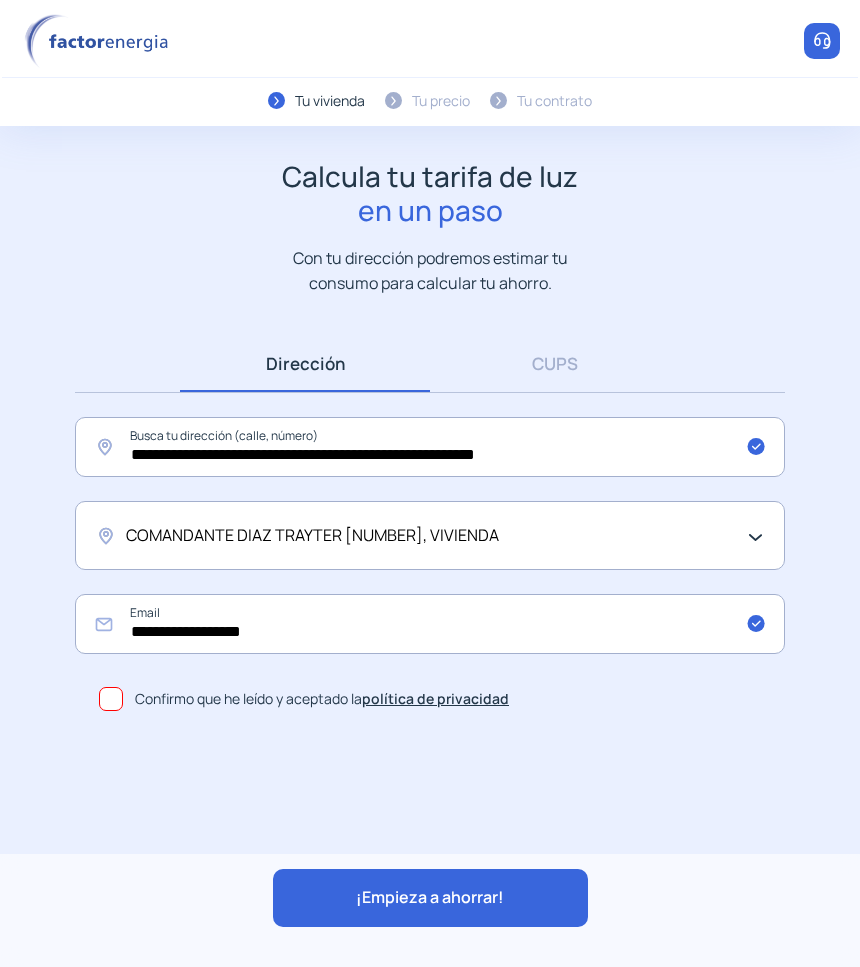 click on "Calcula tu tarifa de luz en un paso Con tu dirección podremos estimar tu consumo para calcular tu ahorro." 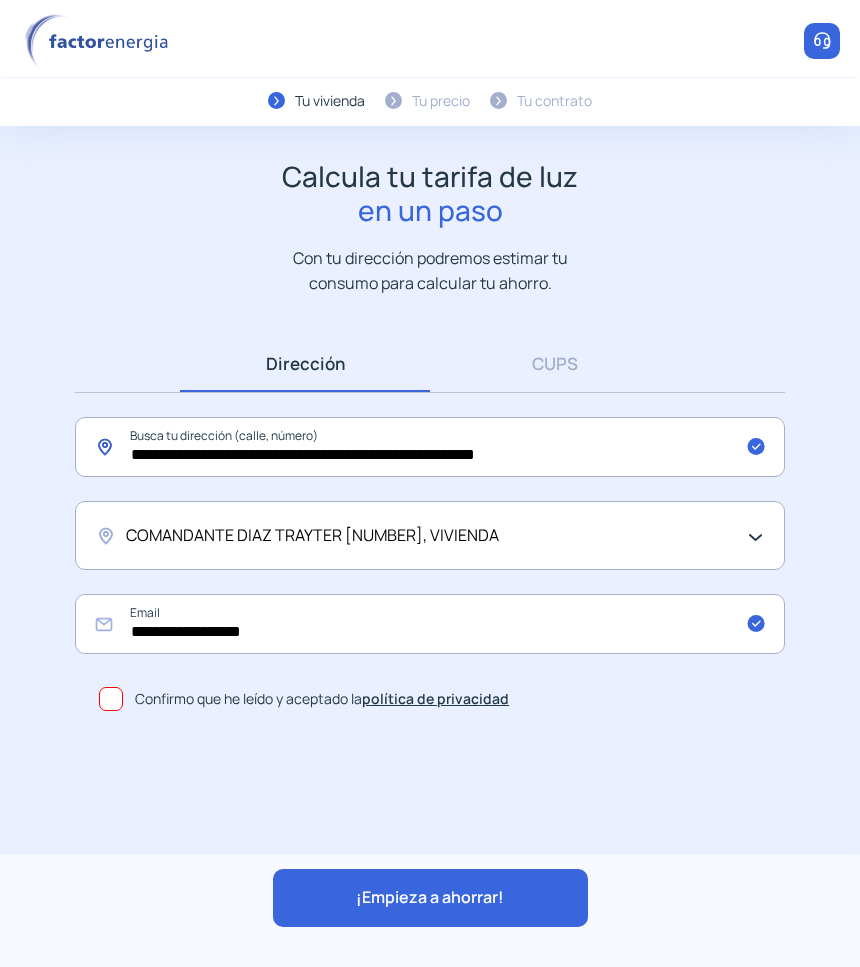click on "**********" 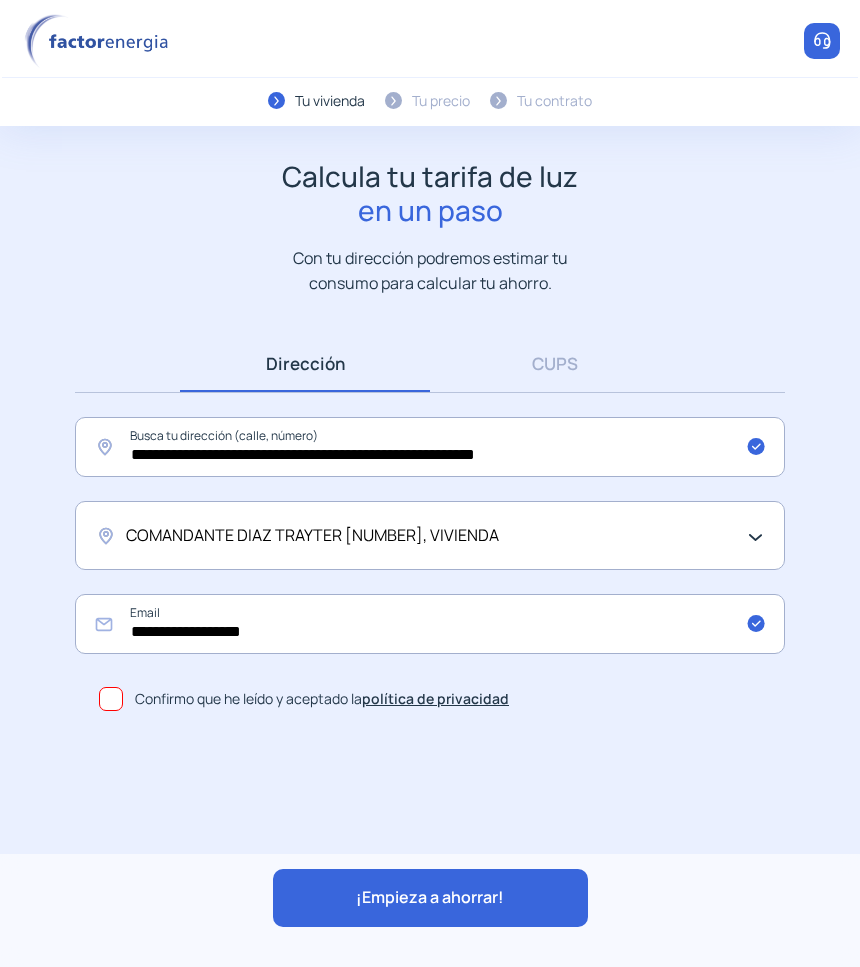 click on "COMANDANTE DIAZ TRAYTER [NUMBER], VIVIENDA" 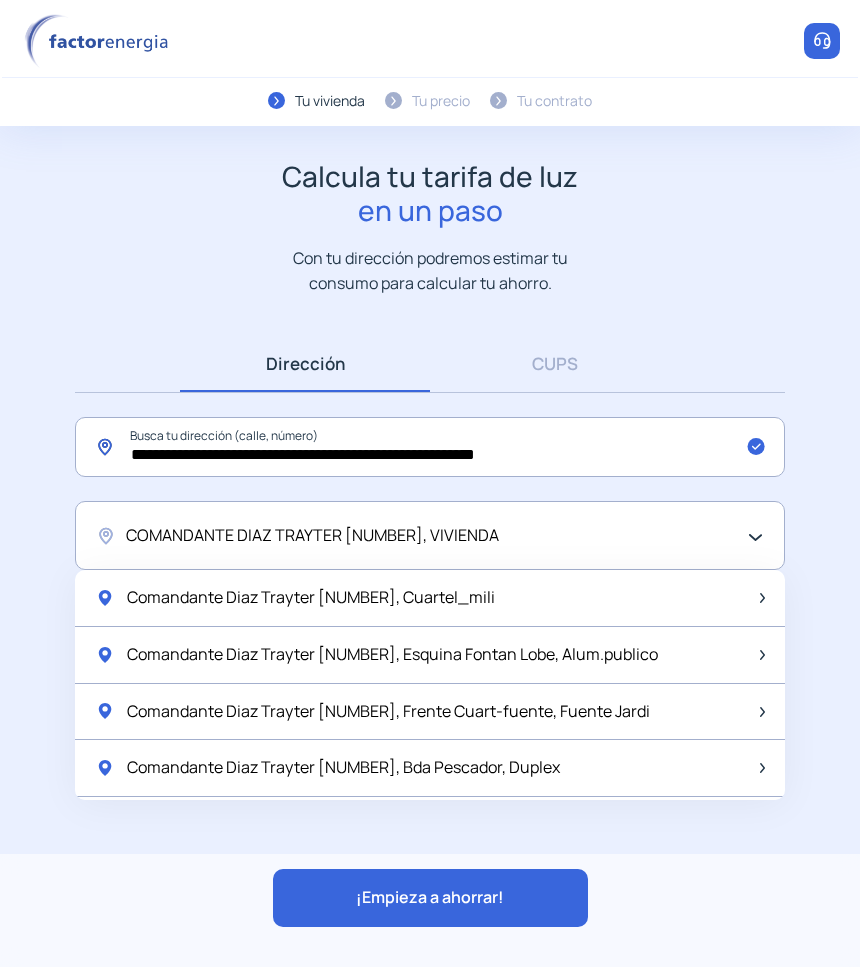 click on "**********" 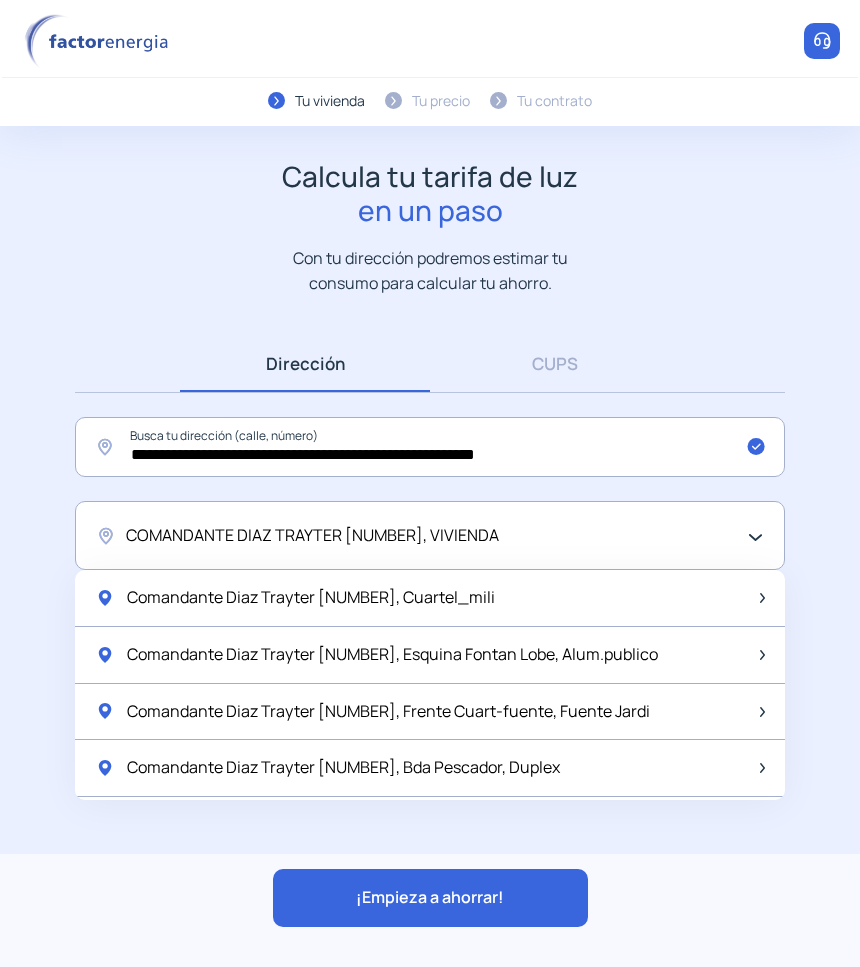 click on "COMANDANTE DIAZ TRAYTER [NUMBER], VIVIENDA" 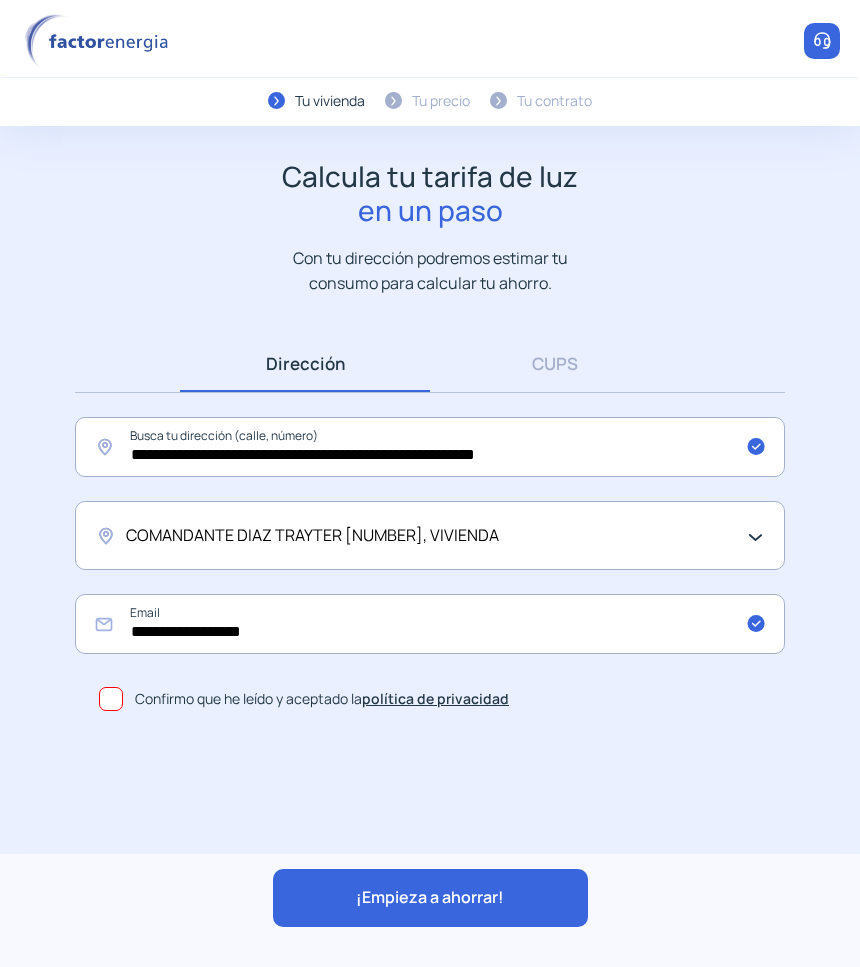 click on "¡Empieza a ahorrar!" 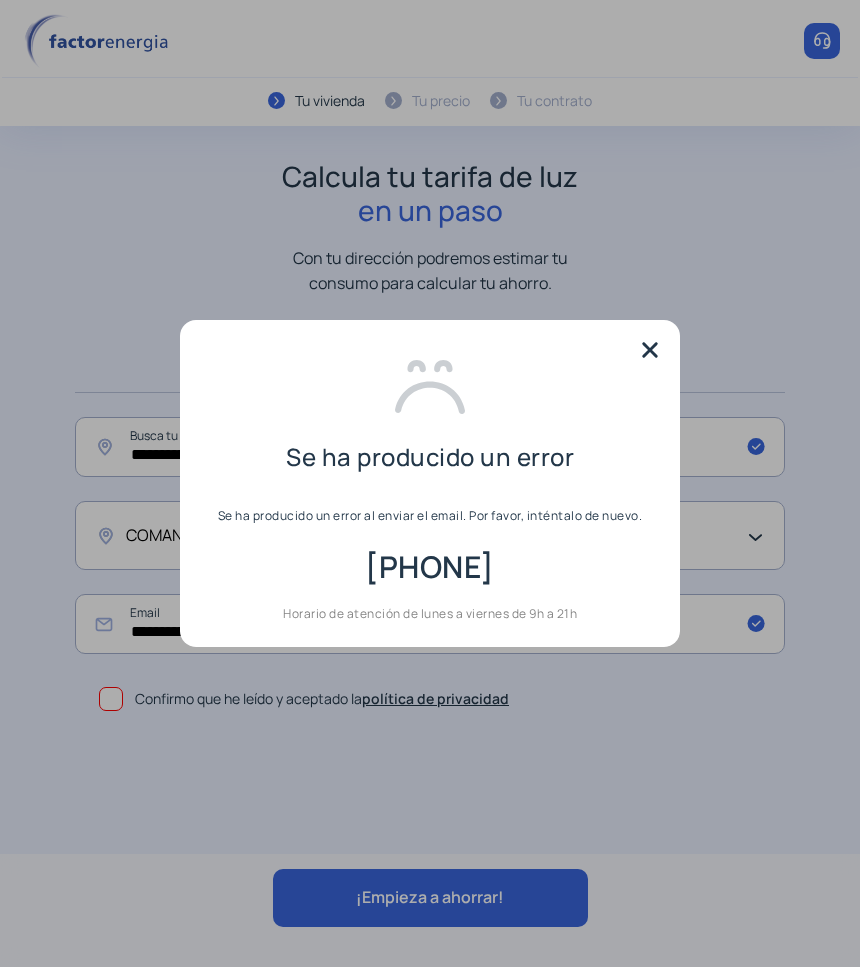 click at bounding box center (650, 350) 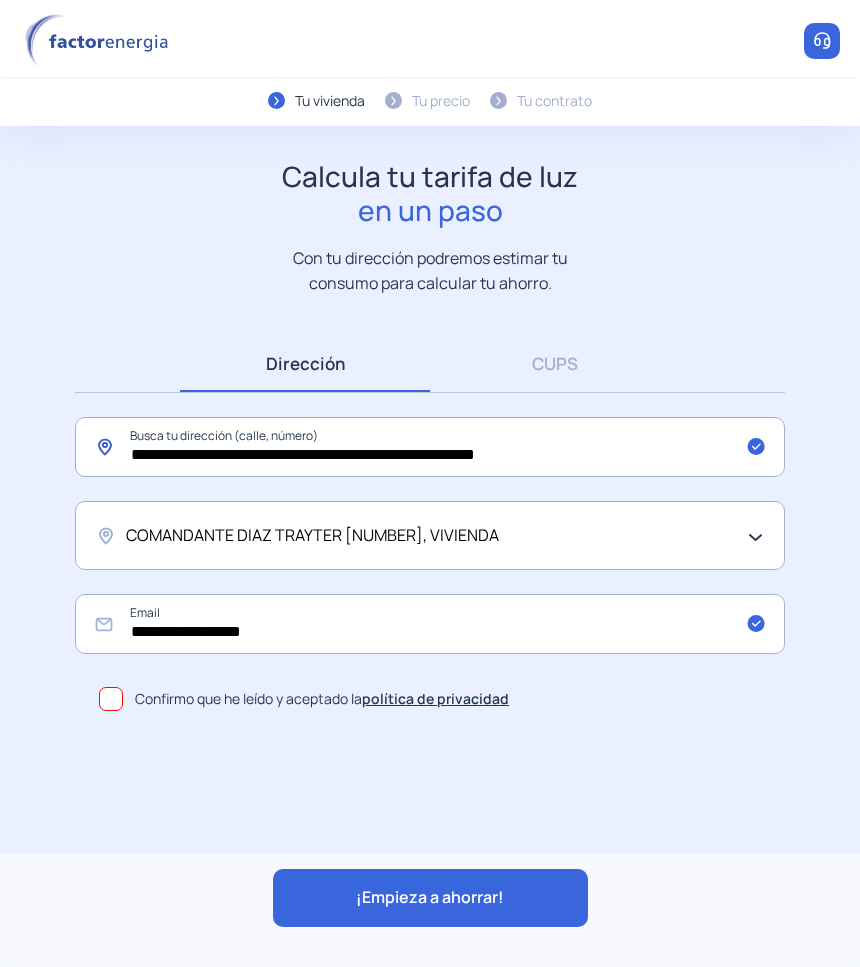 click on "**********" 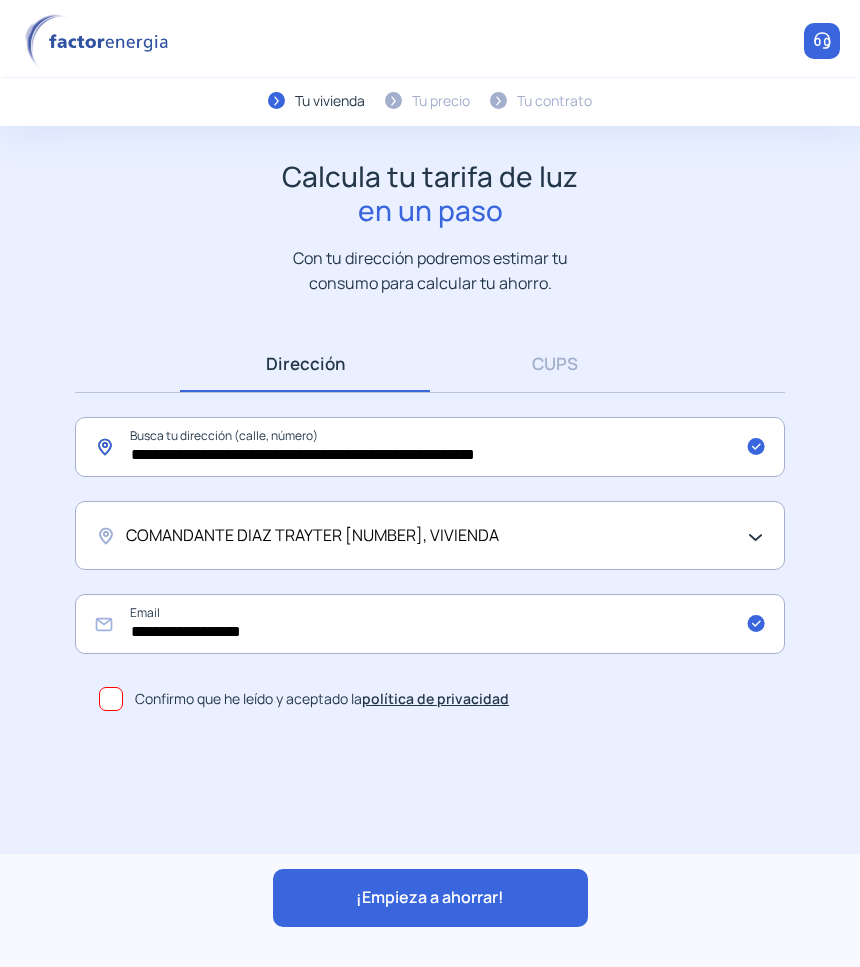 drag, startPoint x: 578, startPoint y: 451, endPoint x: 366, endPoint y: 456, distance: 212.05896 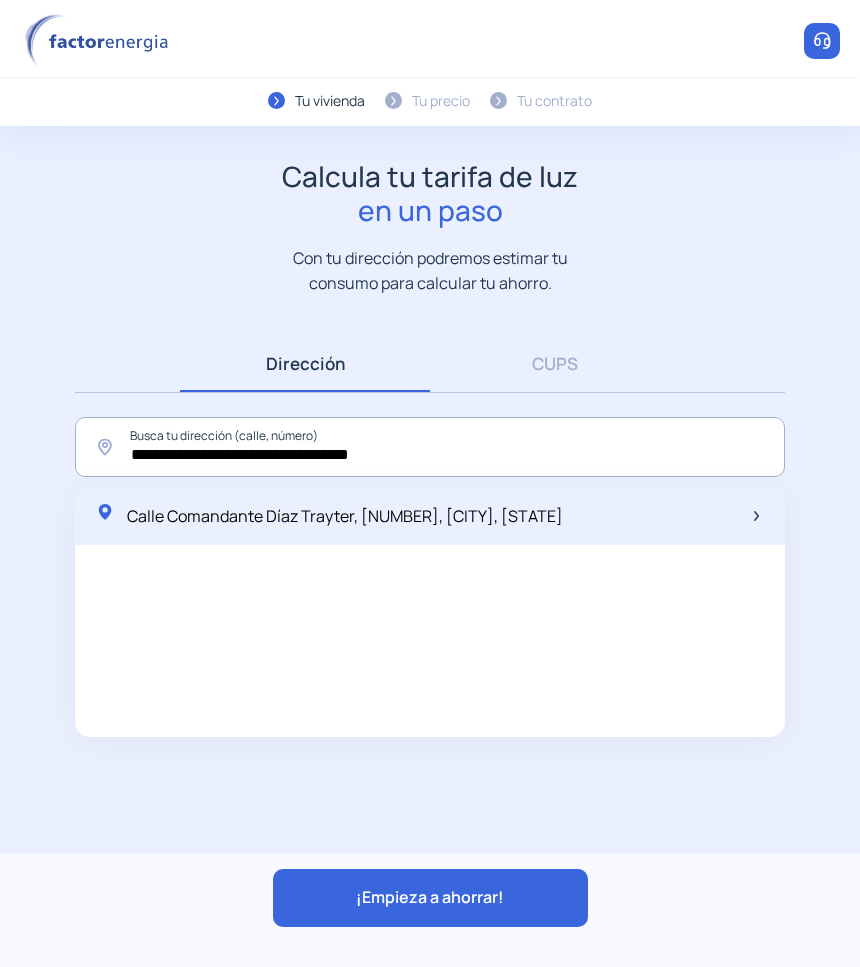 click on "Calle Comandante Díaz Trayter, [NUMBER], [CITY], [STATE]" 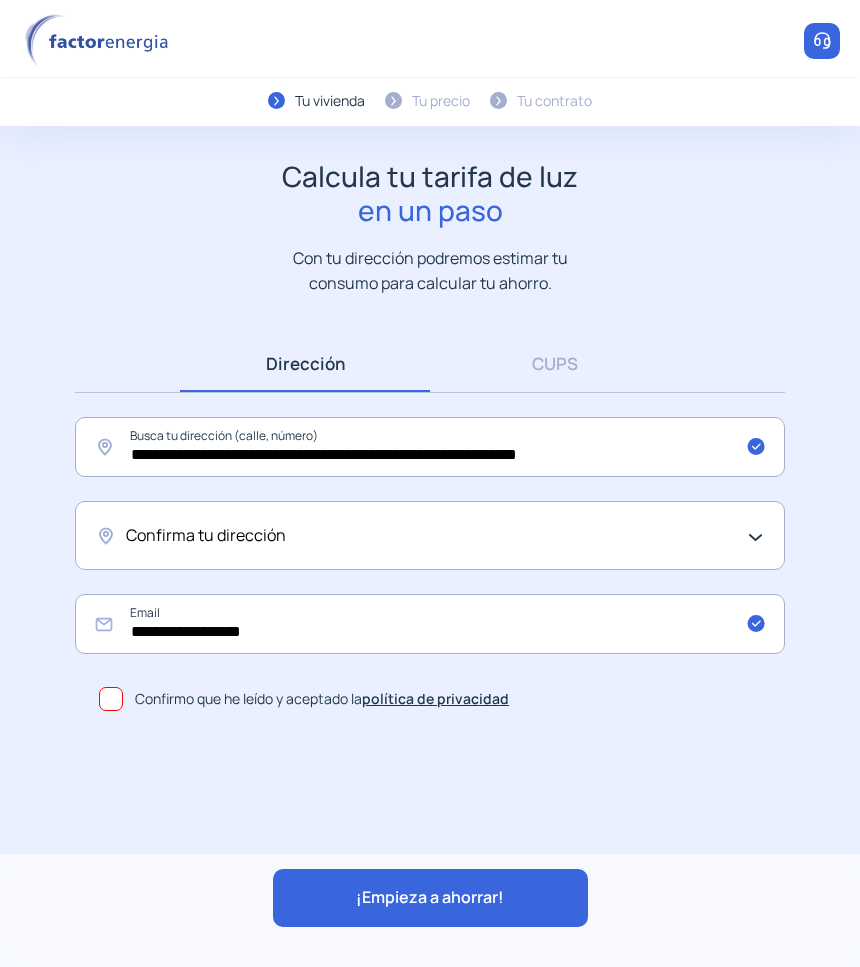 click on "Confirma tu dirección" 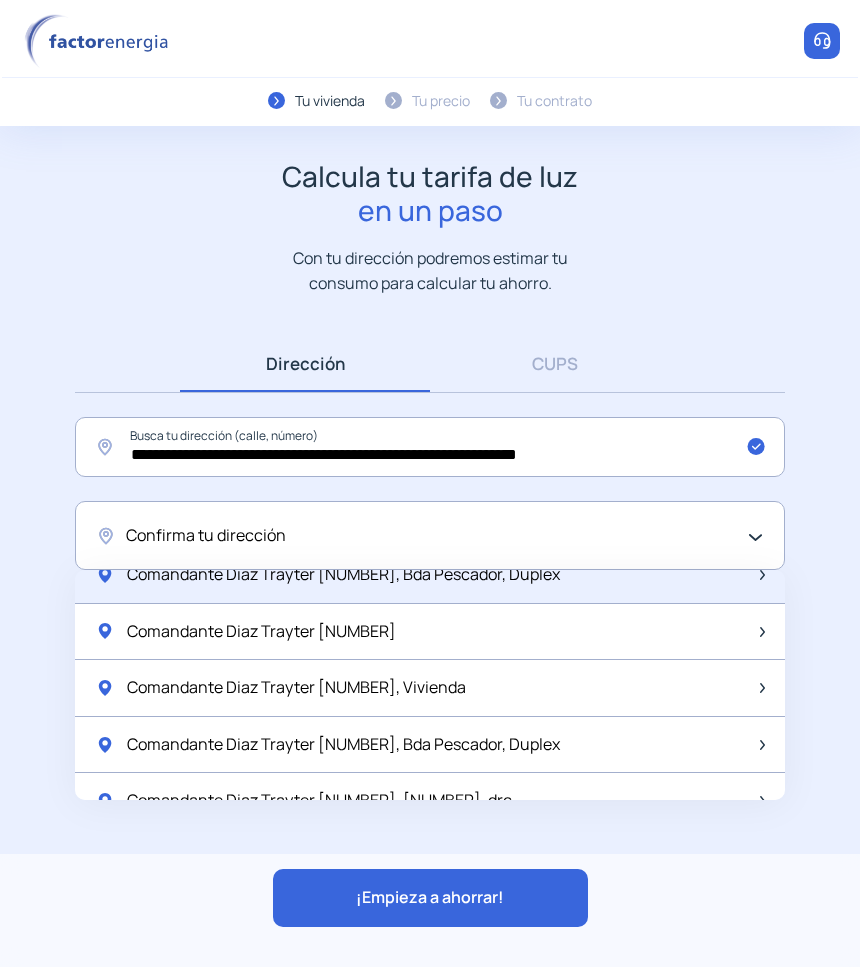 scroll, scrollTop: 1000, scrollLeft: 0, axis: vertical 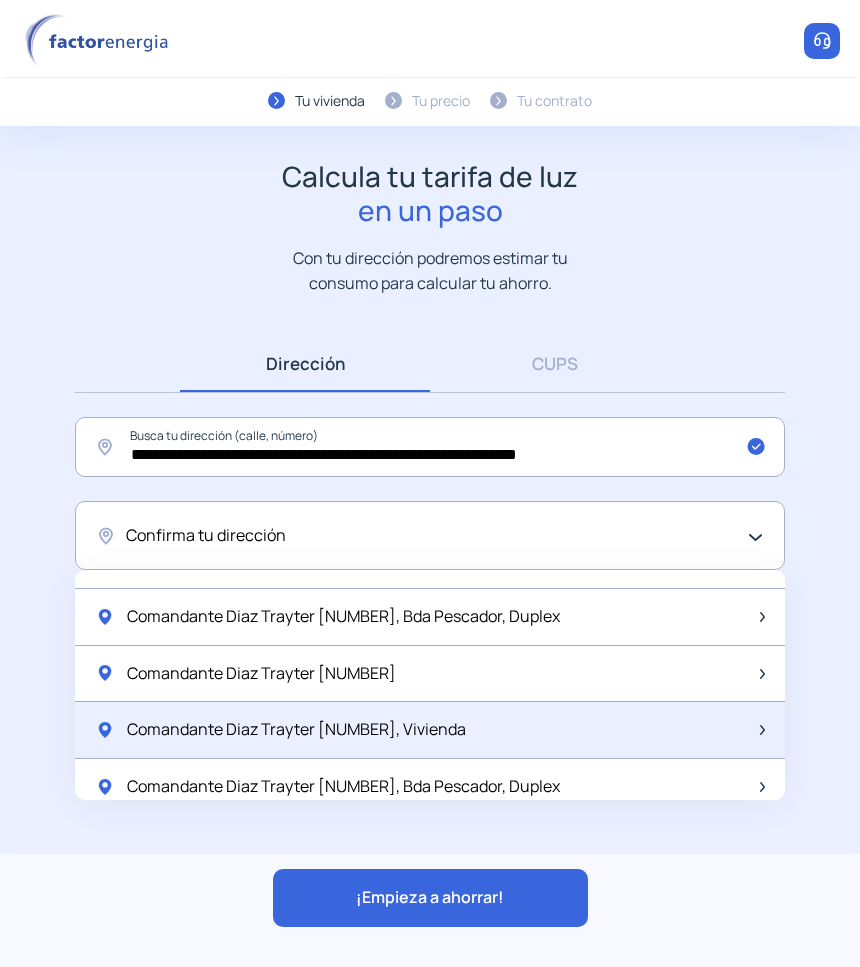 click on "Comandante Diaz Trayter [NUMBER], Vivienda" 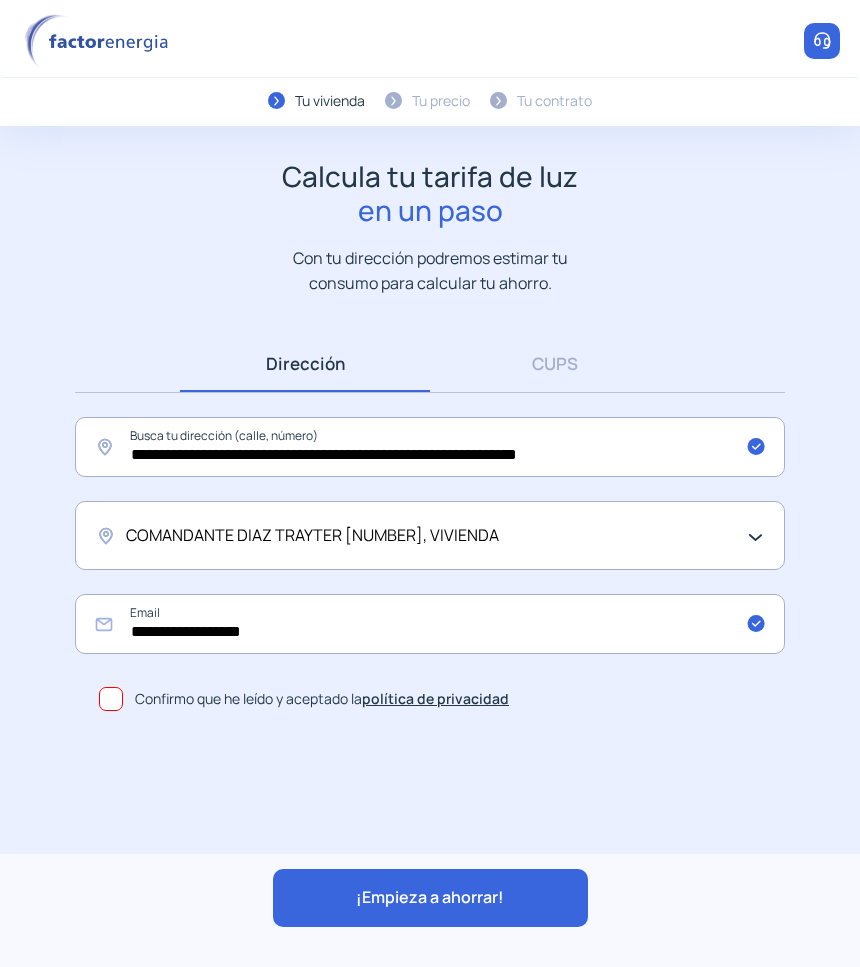 click on "¡Empieza a ahorrar!" 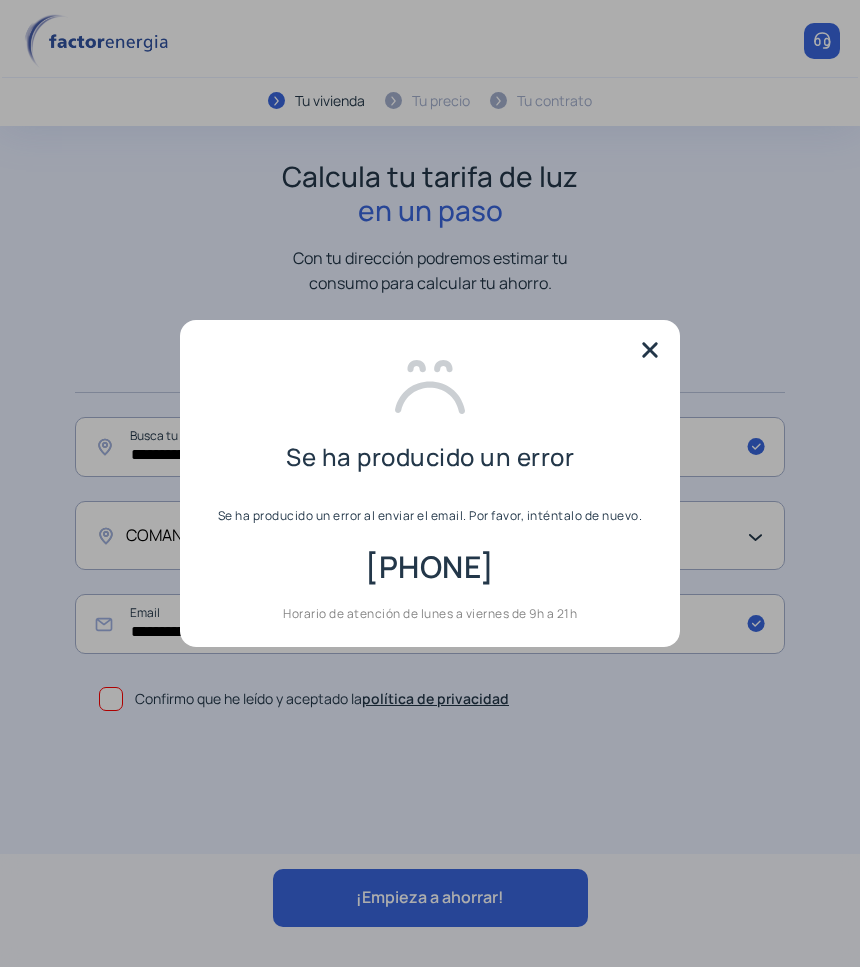 click on "Se ha producido un error Se ha producido un error al enviar el email. Por favor, inténtalo de nuevo. [PHONE] Horario de atención de lunes a viernes de 9h a 21h" at bounding box center (430, 484) 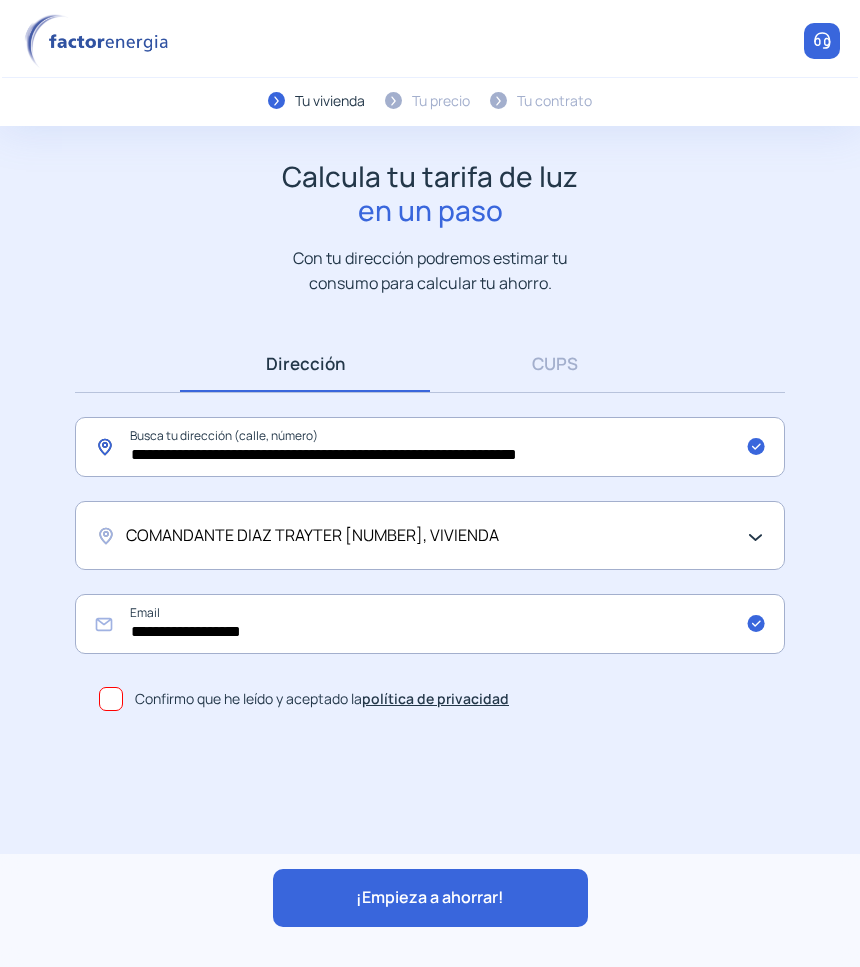 click on "**********" 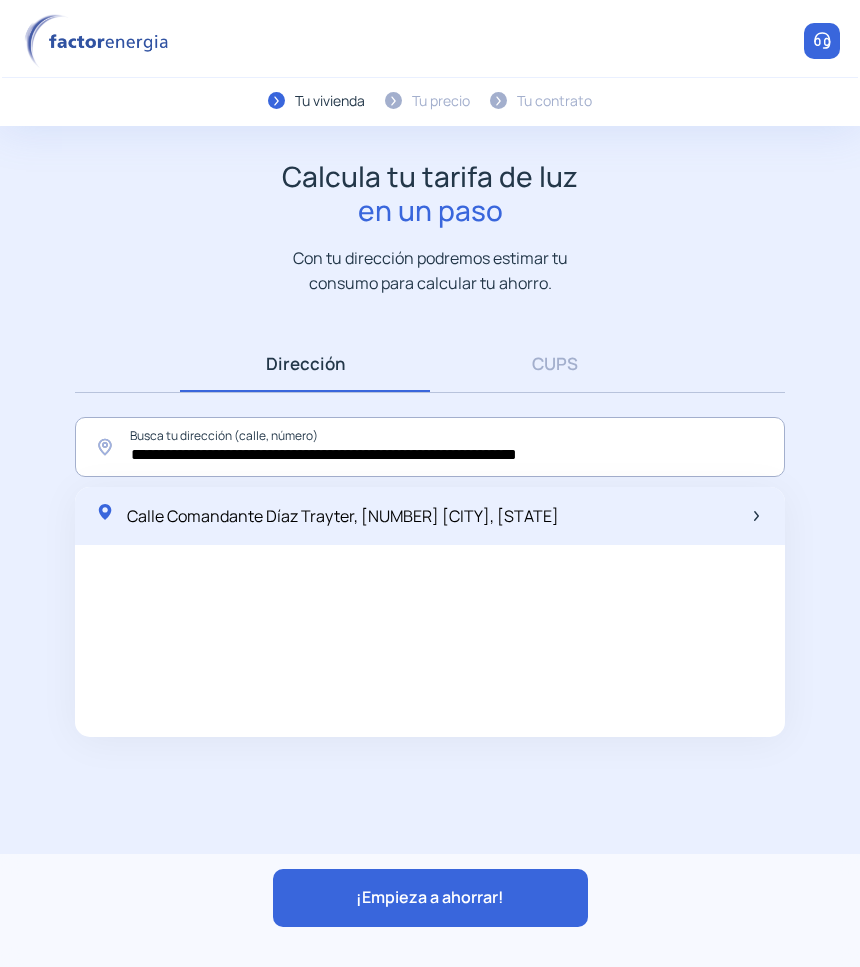click on "Calle Comandante Díaz Trayter, [NUMBER] [CITY], [STATE]" 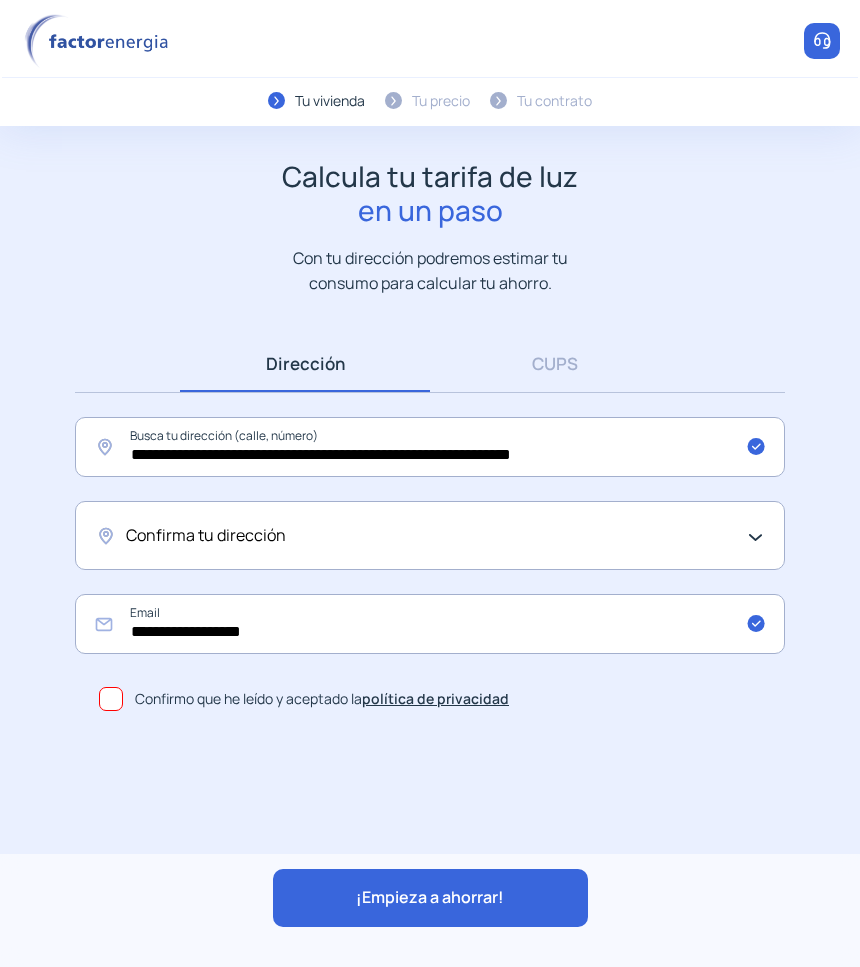 click on "Confirma tu dirección" 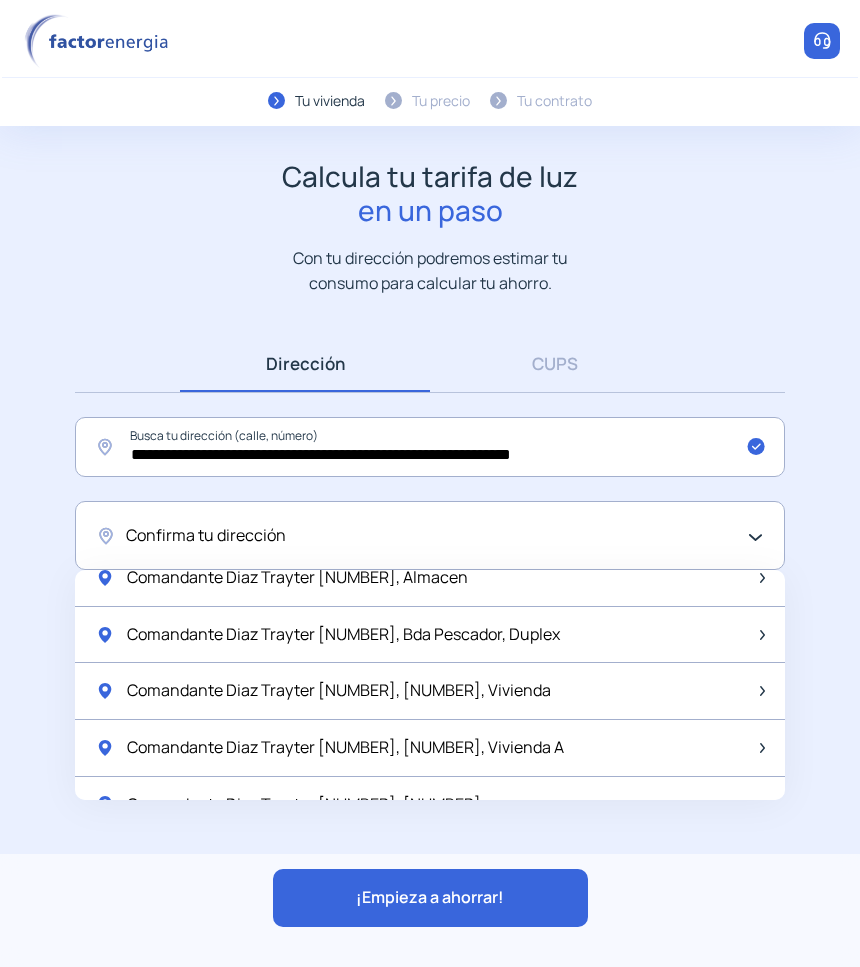 scroll, scrollTop: 1000, scrollLeft: 0, axis: vertical 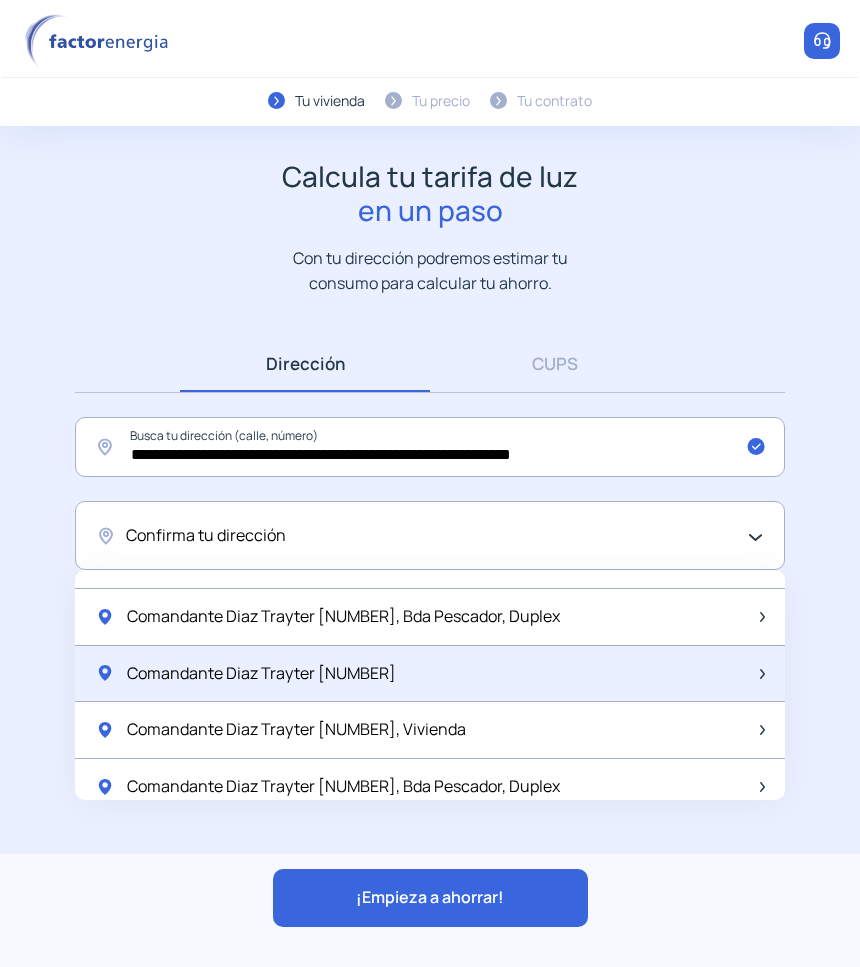 click on "Comandante Diaz Trayter [NUMBER]" 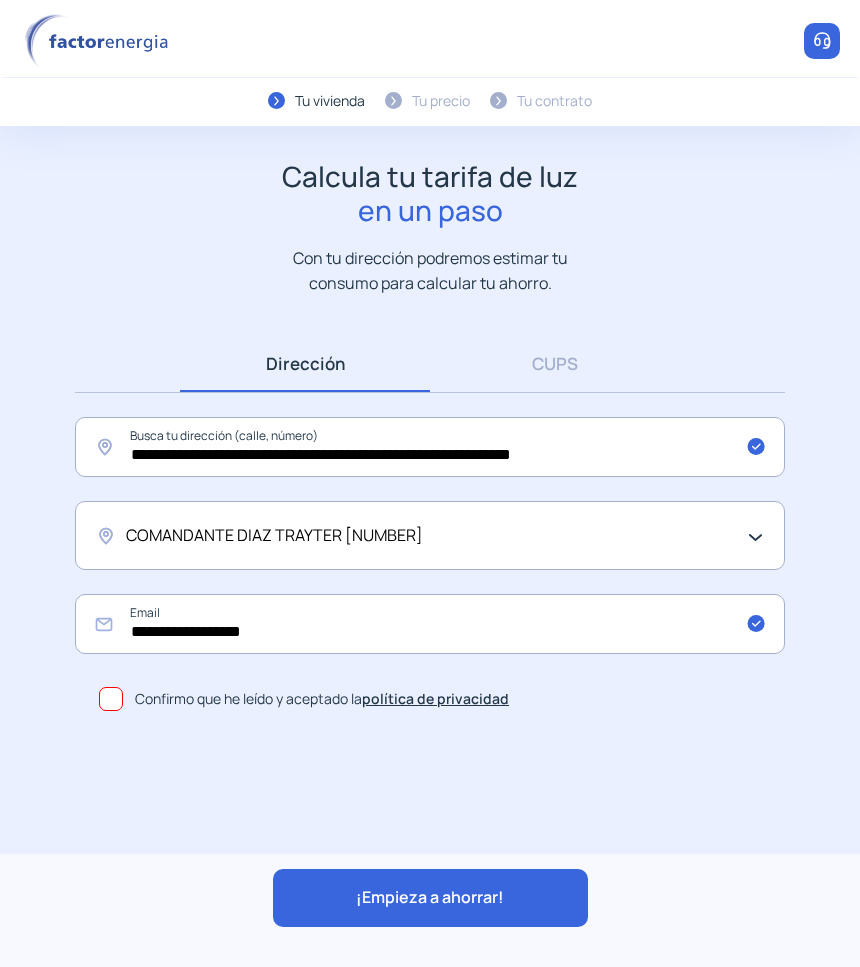 click on "¡Empieza a ahorrar!" 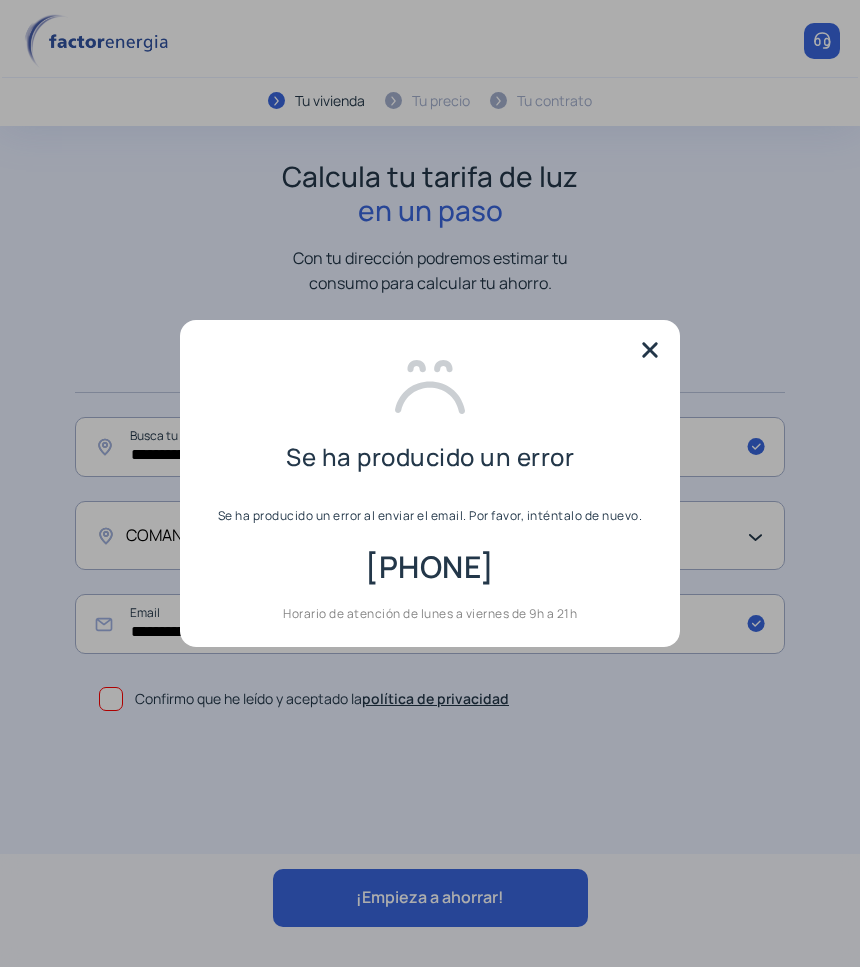 drag, startPoint x: 640, startPoint y: 340, endPoint x: 593, endPoint y: 385, distance: 65.06919 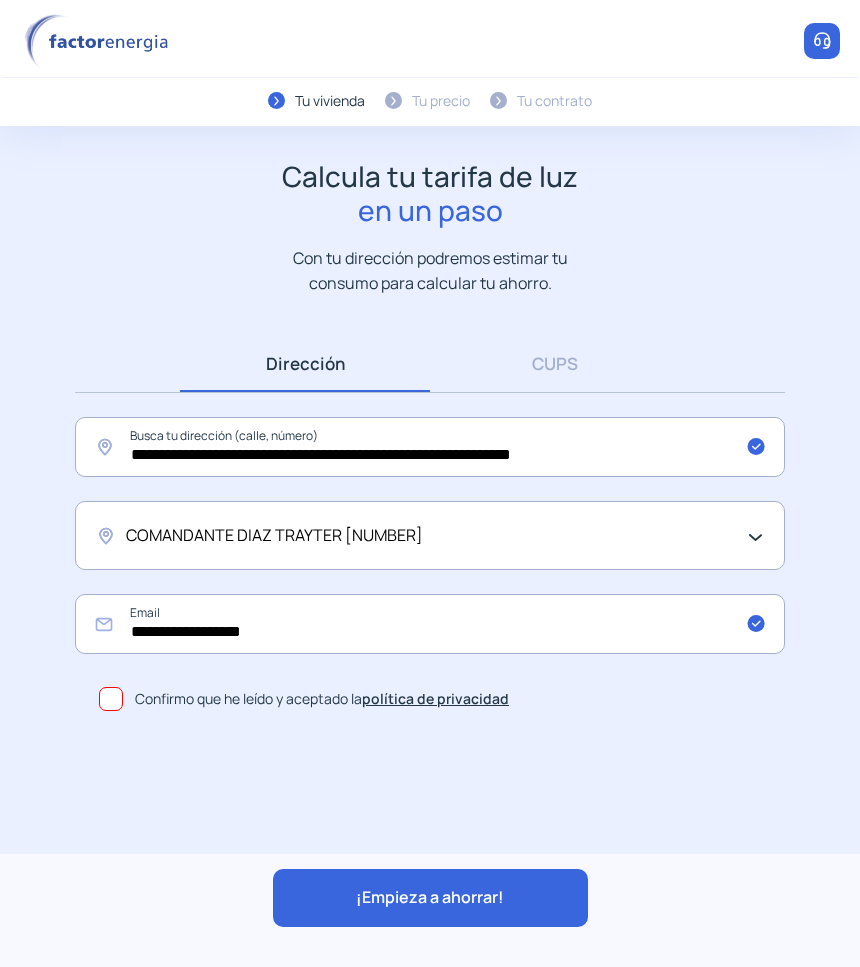click on "COMANDANTE DIAZ TRAYTER [NUMBER]" 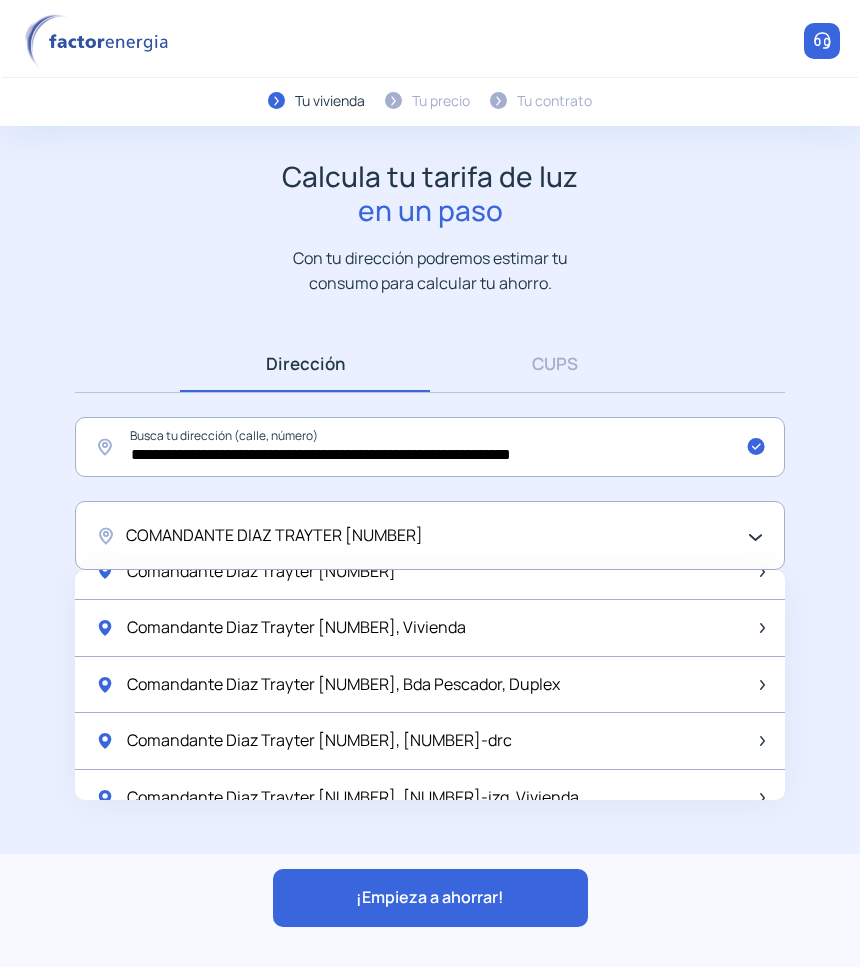 scroll, scrollTop: 1042, scrollLeft: 0, axis: vertical 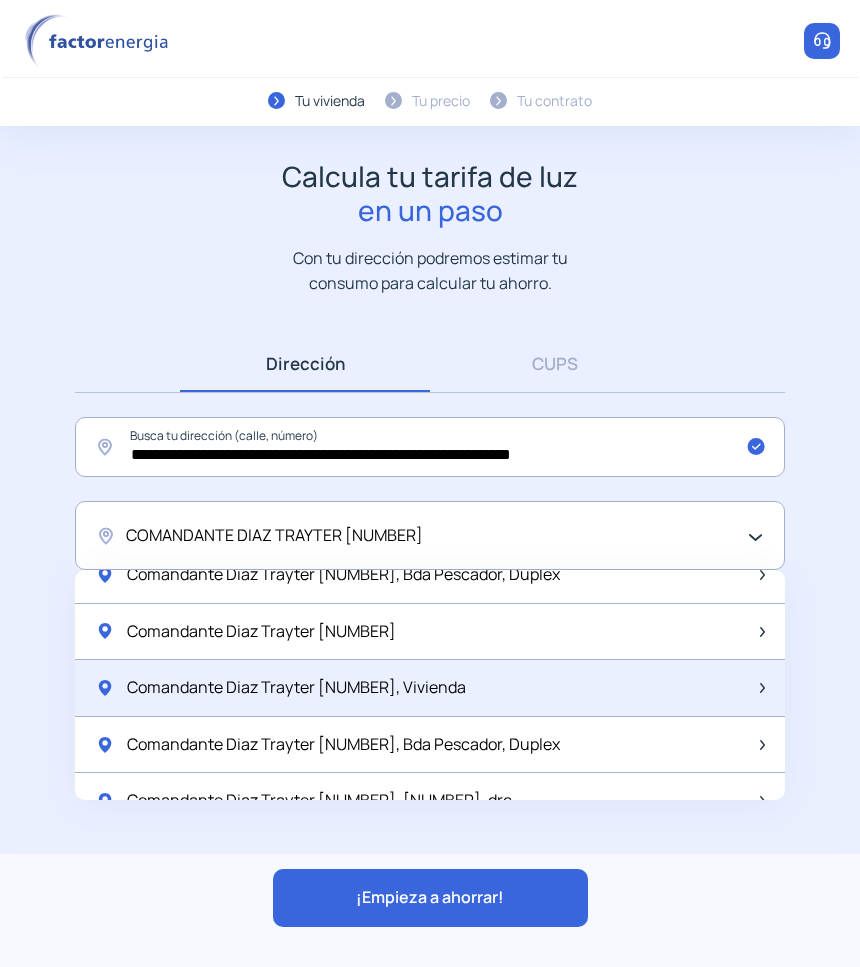 click on "Comandante Diaz Trayter [NUMBER], Vivienda" 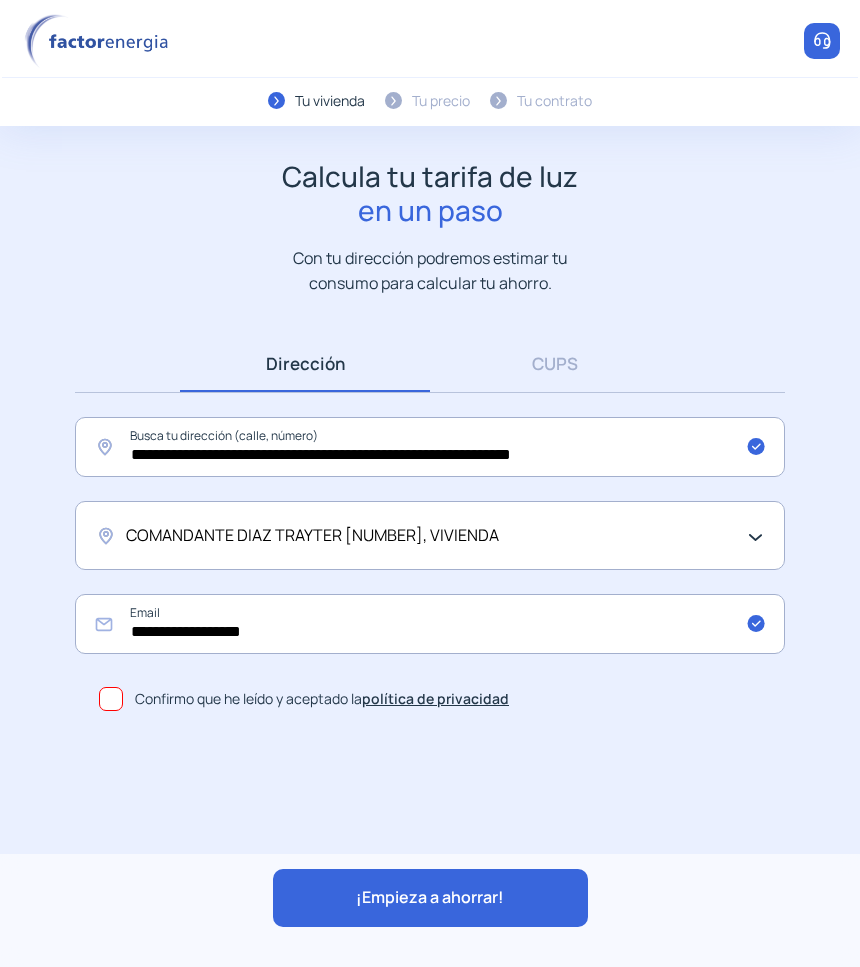 click on "¡Empieza a ahorrar!" 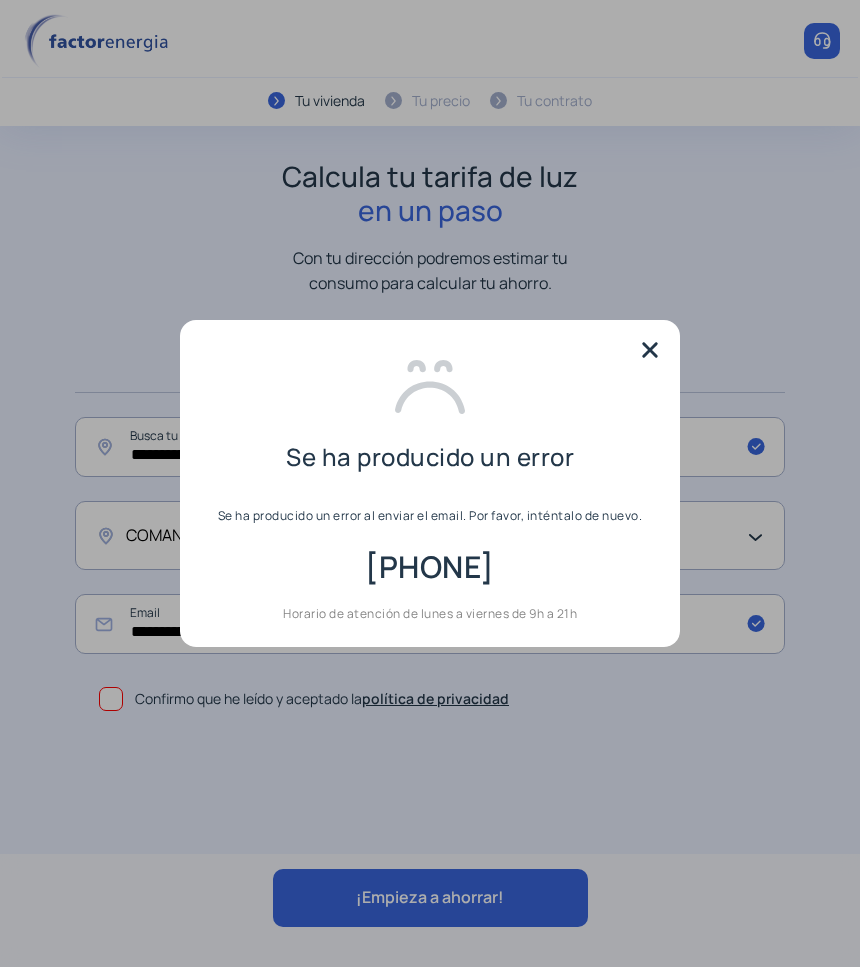 click at bounding box center [650, 350] 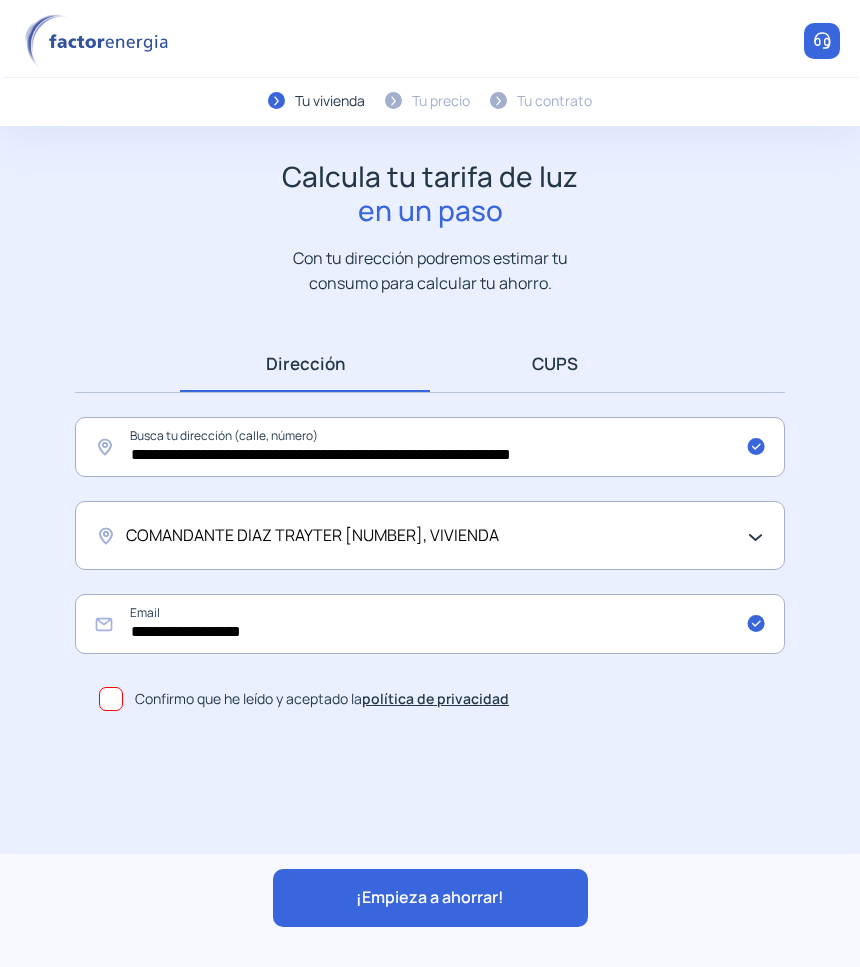 click on "CUPS" at bounding box center [555, 363] 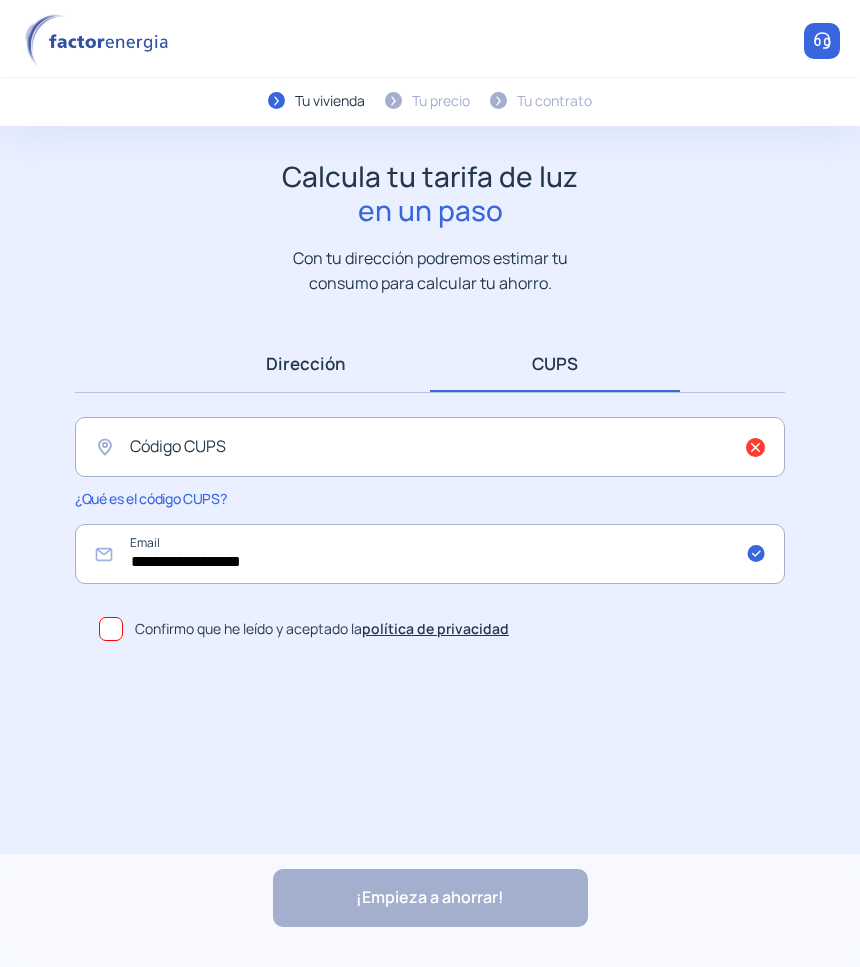 click on "Dirección" at bounding box center [305, 363] 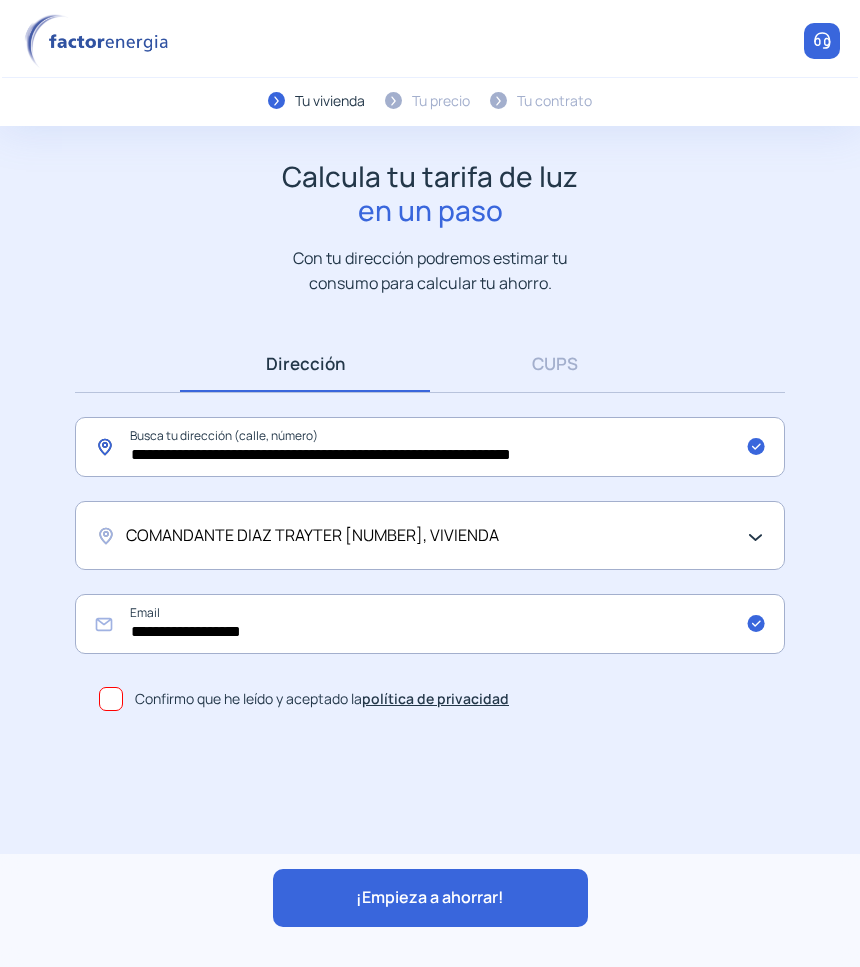 drag, startPoint x: 662, startPoint y: 443, endPoint x: -45, endPoint y: 446, distance: 707.00635 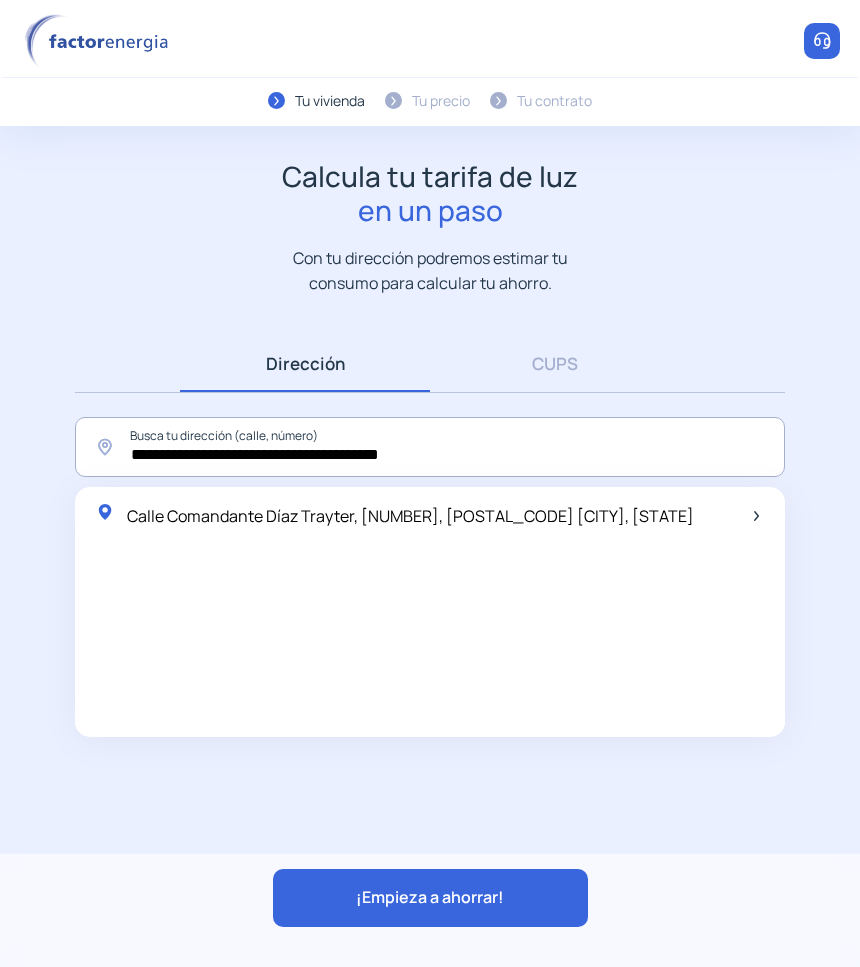 click on "Calle Comandante Díaz Trayter, [NUMBER], [POSTAL_CODE] [CITY], [STATE]" 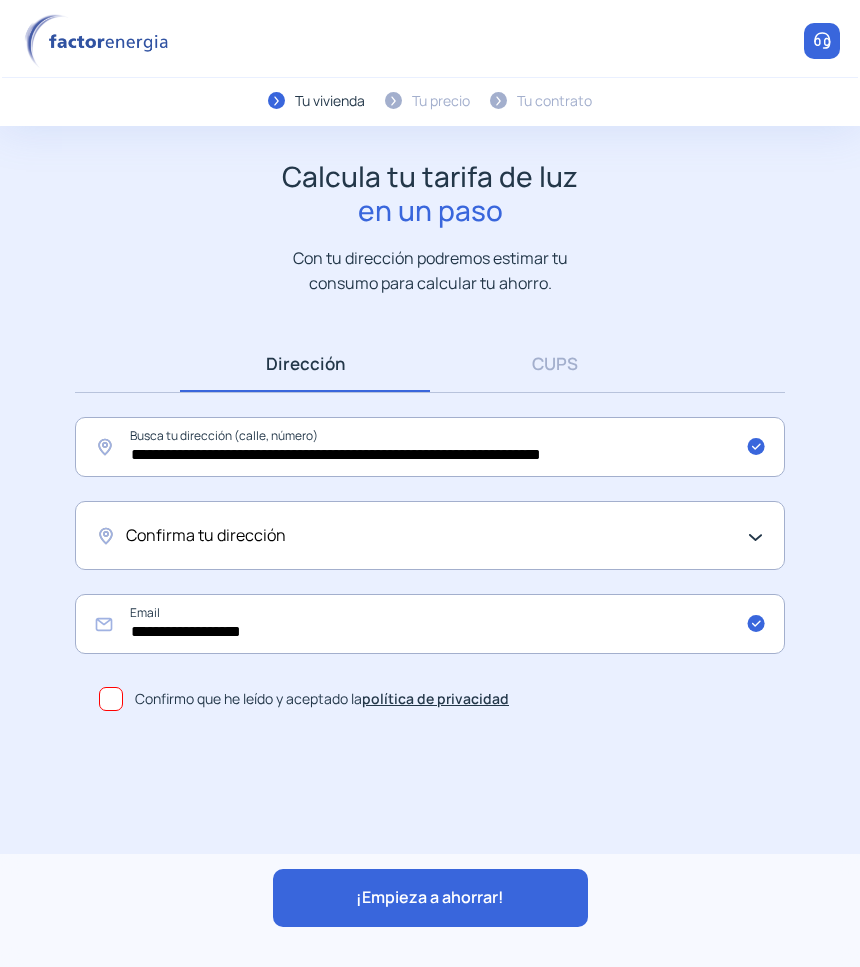 click on "Confirma tu dirección" 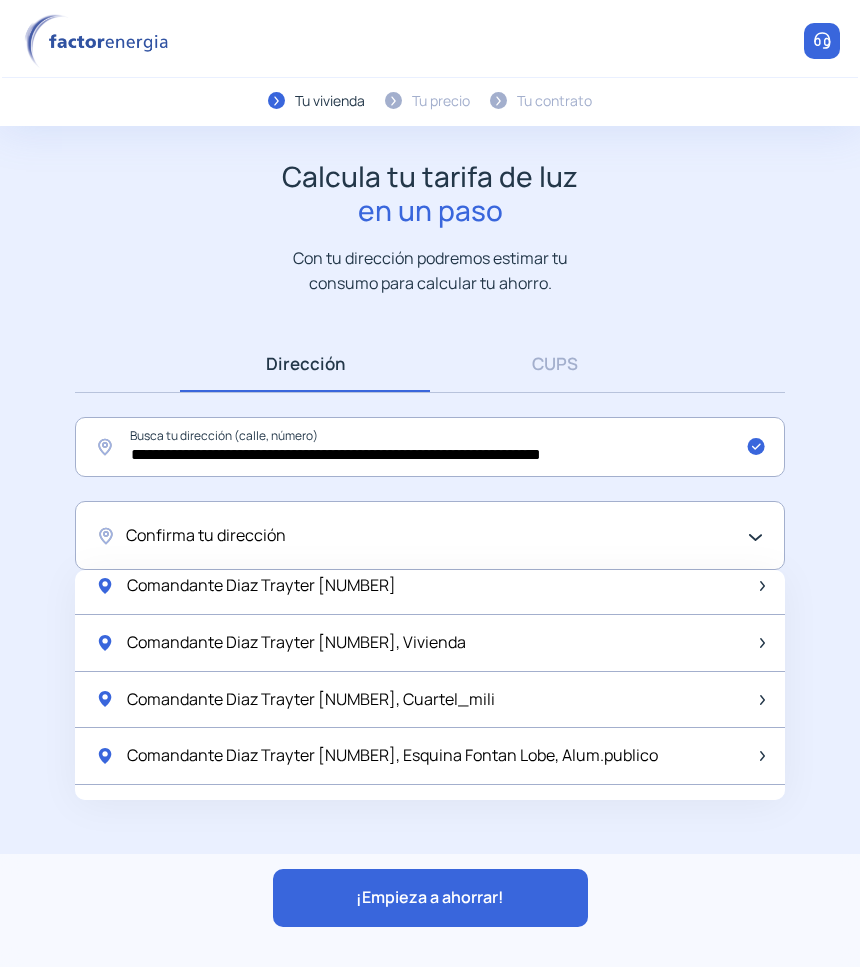 scroll, scrollTop: 0, scrollLeft: 0, axis: both 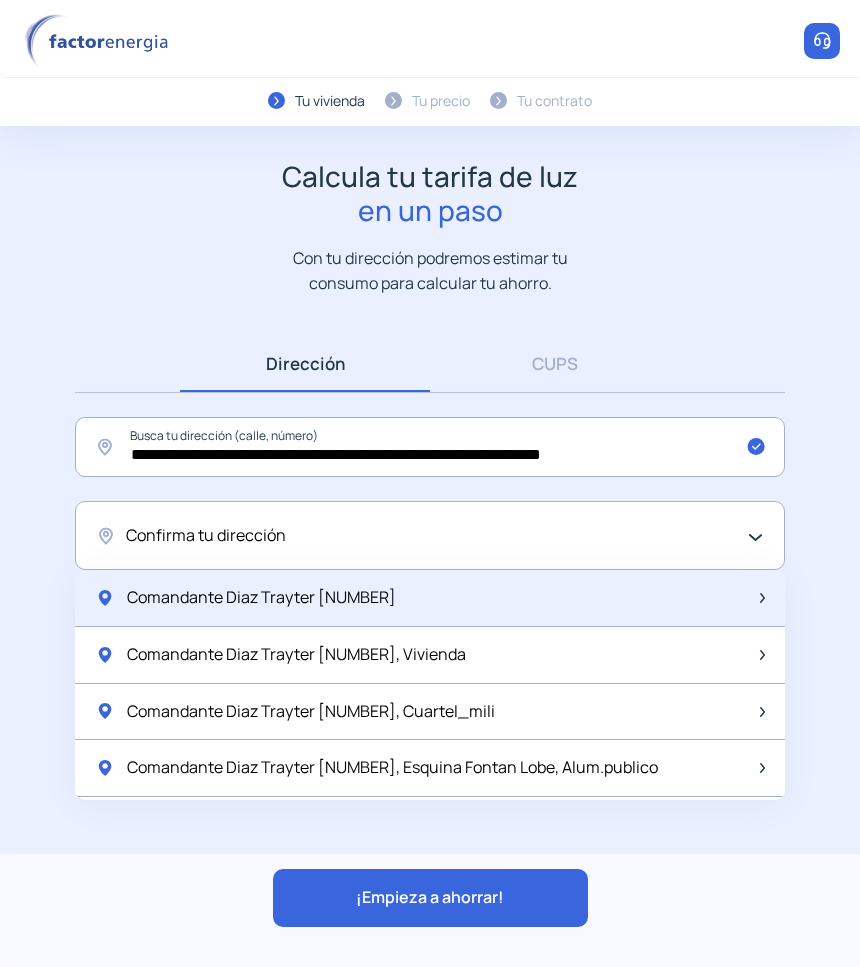 click on "Comandante Diaz Trayter [NUMBER]" 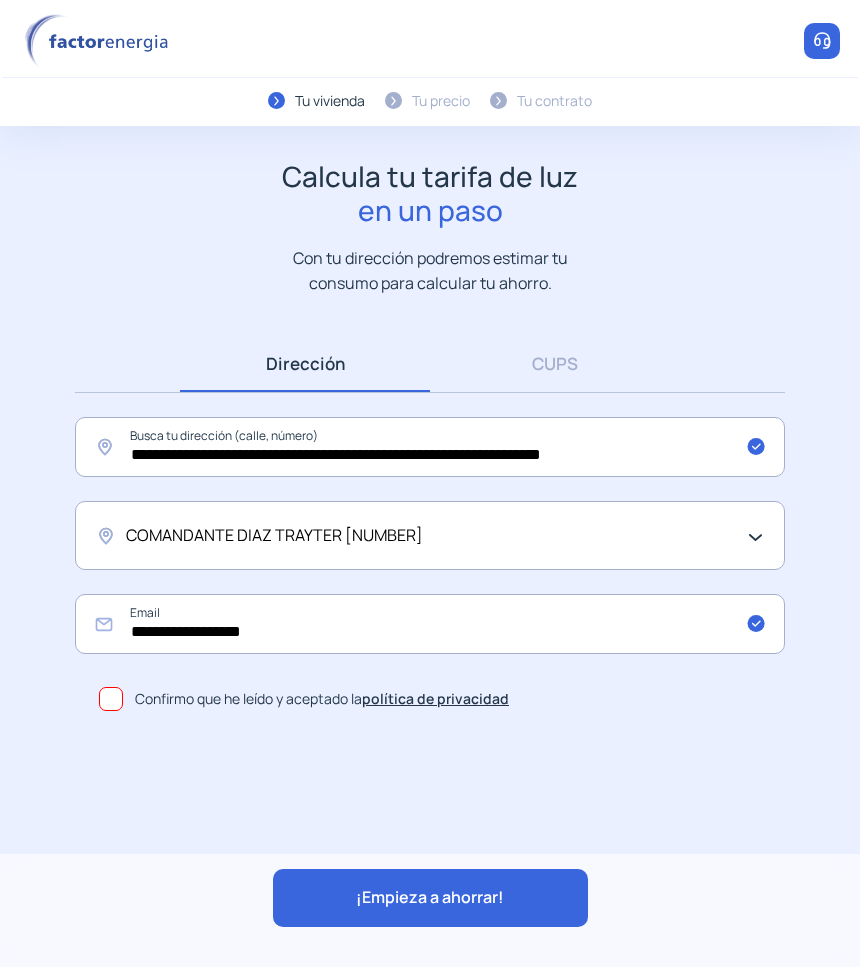 click on "¡Empieza a ahorrar!" 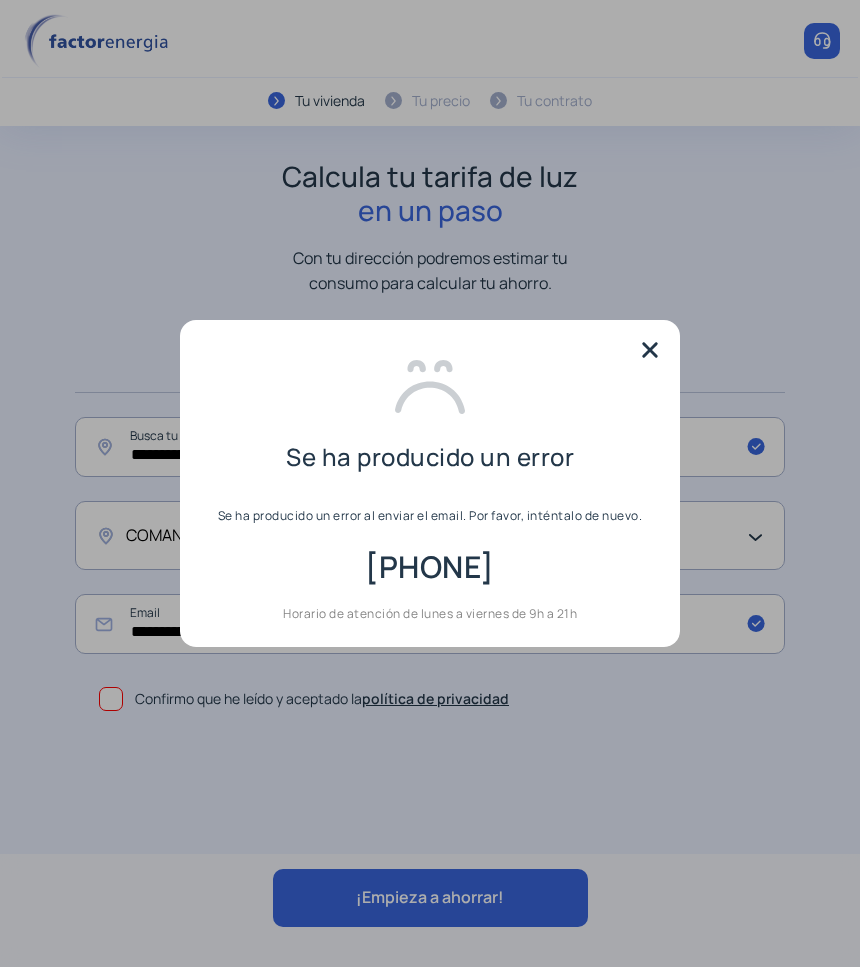 drag, startPoint x: 660, startPoint y: 348, endPoint x: 648, endPoint y: 371, distance: 25.942244 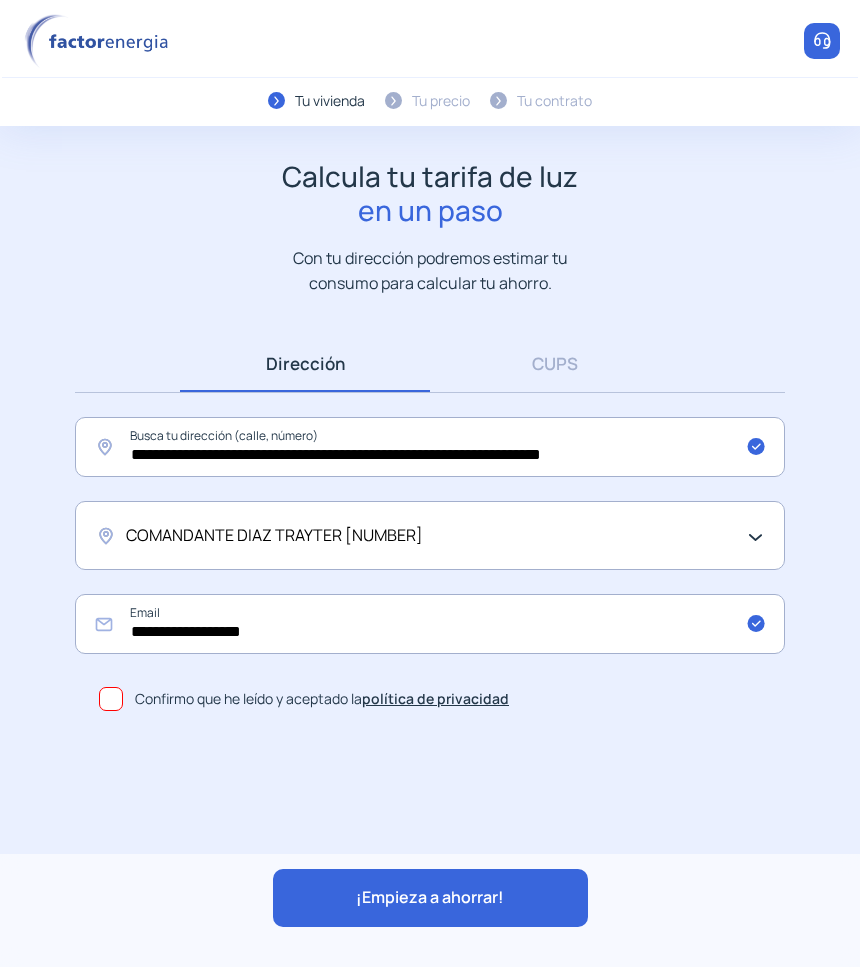click on "COMANDANTE DIAZ TRAYTER [NUMBER]" 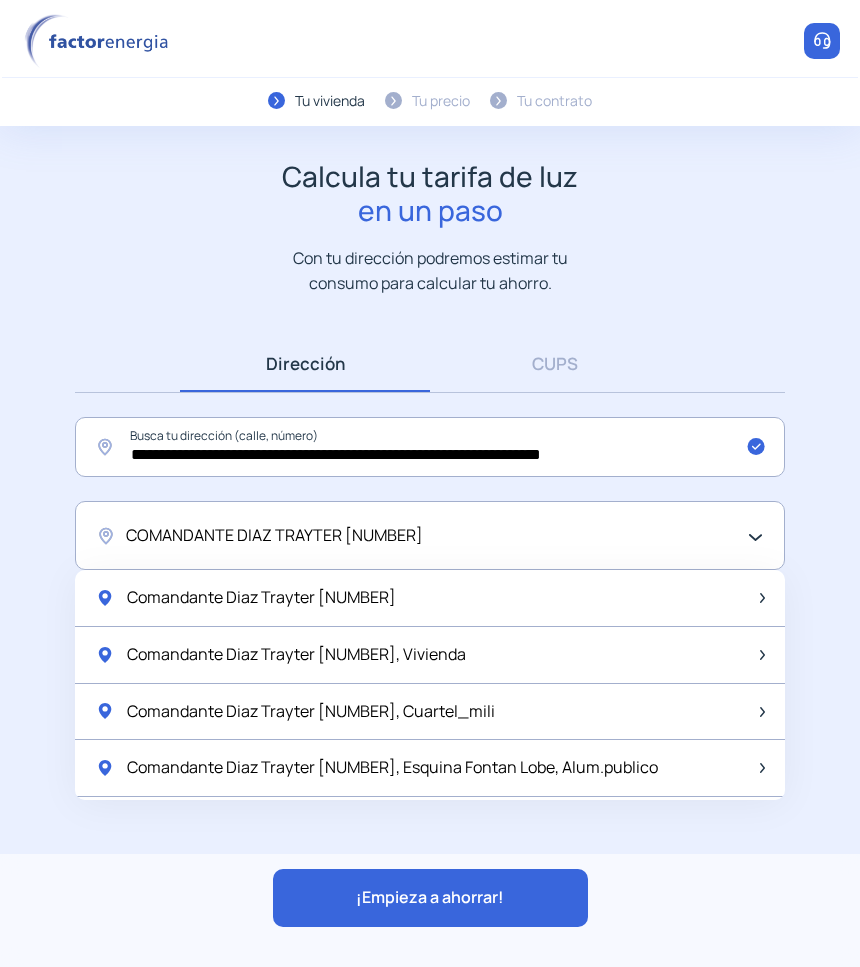 click on "Comandante Diaz Trayter [NUMBER], Vivienda" 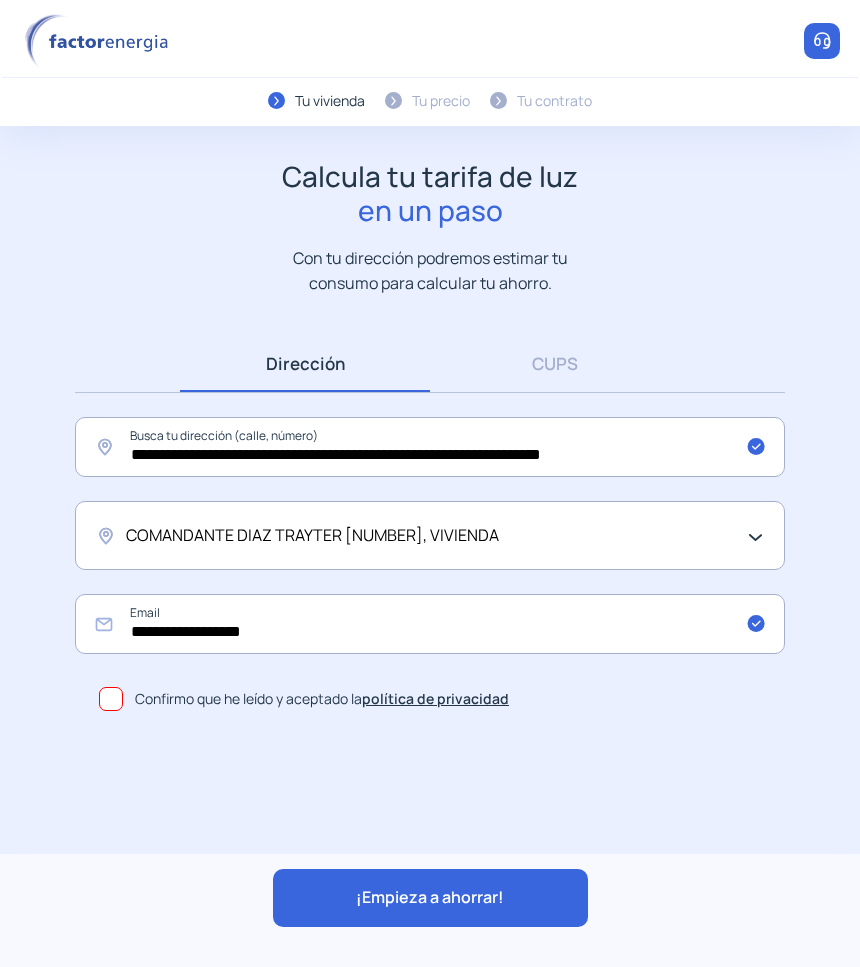 click on "¡Empieza a ahorrar!" 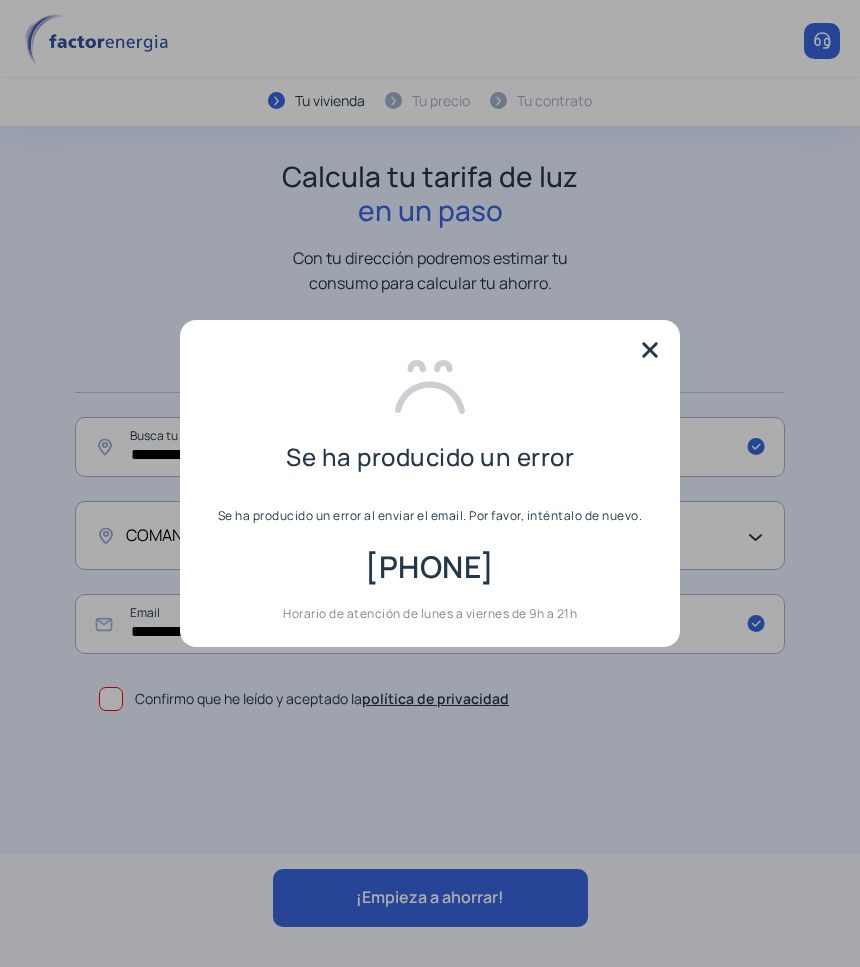 drag, startPoint x: 640, startPoint y: 355, endPoint x: 456, endPoint y: 498, distance: 233.03433 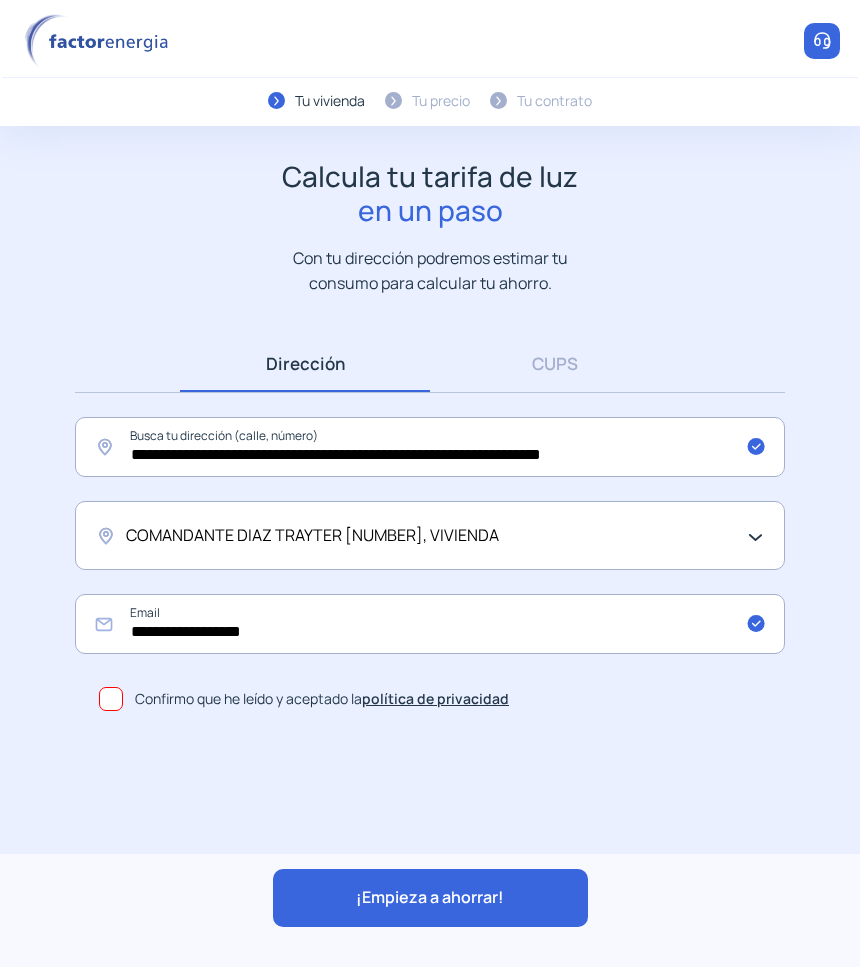 click on "COMANDANTE DIAZ TRAYTER [NUMBER], VIVIENDA" 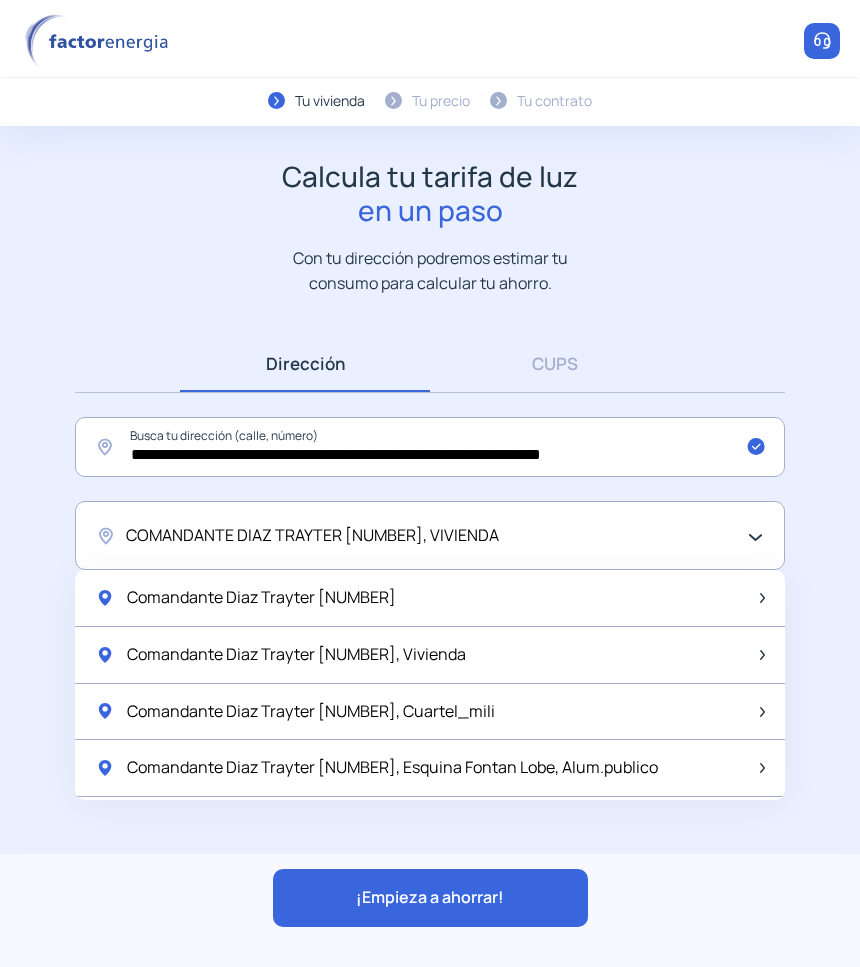 click on "Calcula tu tarifa de luz en un paso Con tu dirección podremos estimar tu consumo para calcular tu ahorro." 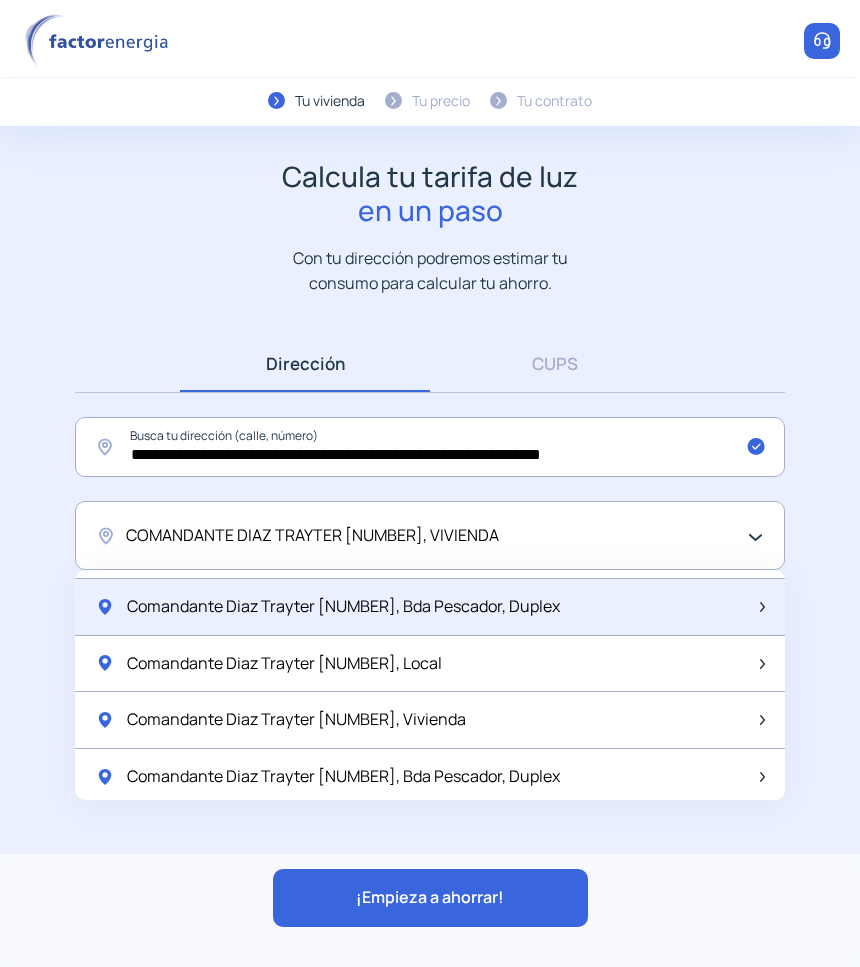 scroll, scrollTop: 375, scrollLeft: 0, axis: vertical 